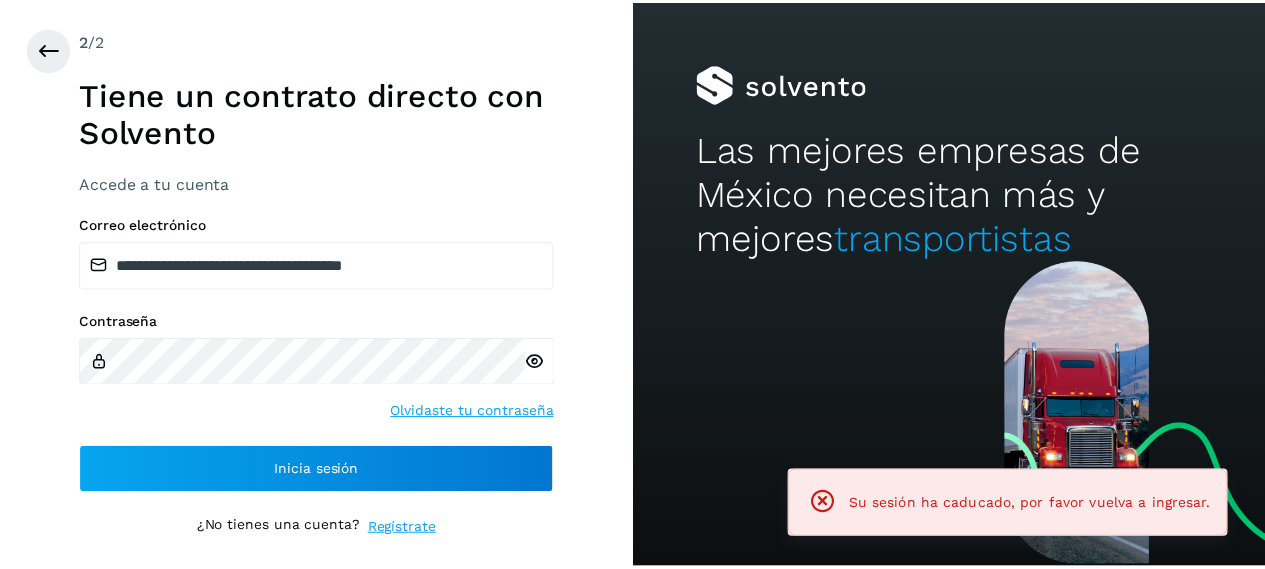 scroll, scrollTop: 0, scrollLeft: 0, axis: both 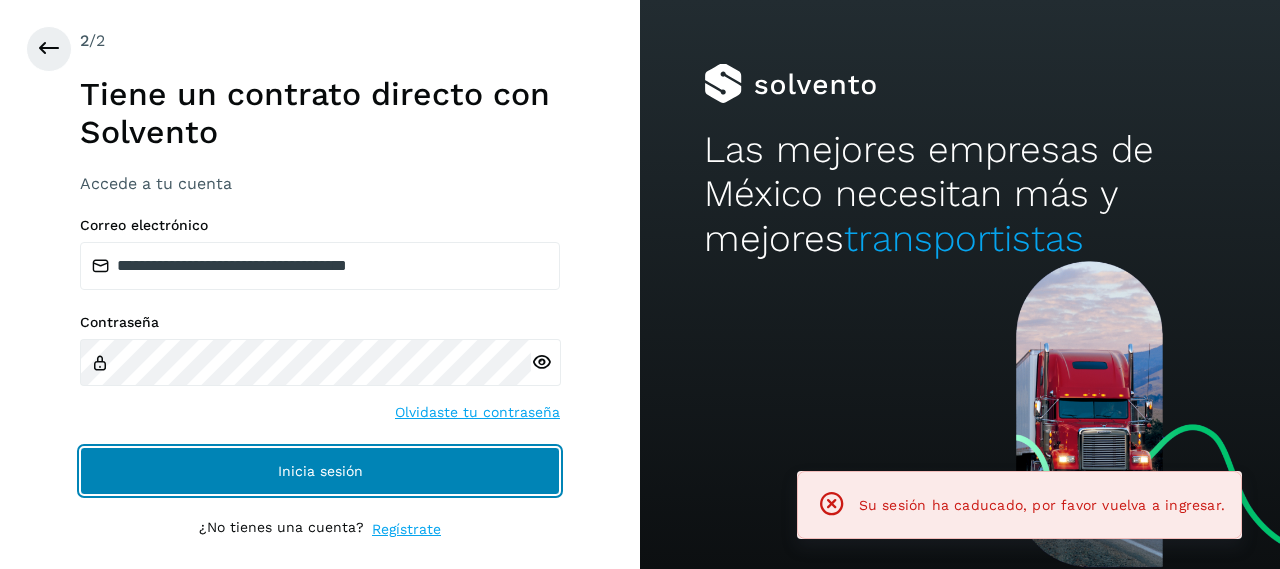 click on "Inicia sesión" 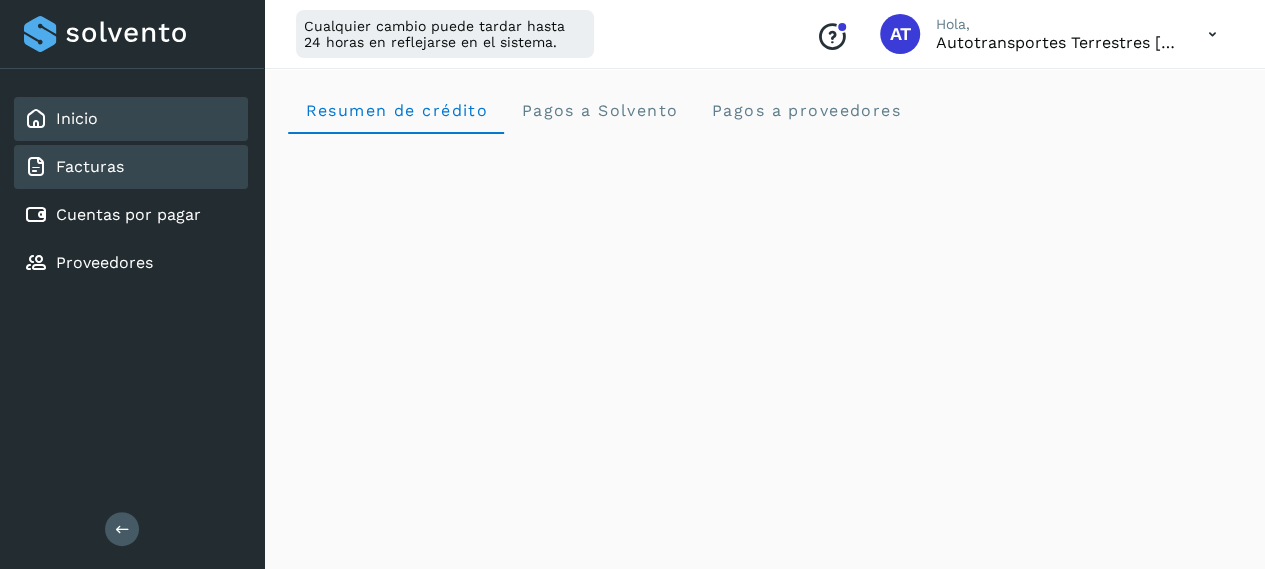 click on "Facturas" at bounding box center [74, 167] 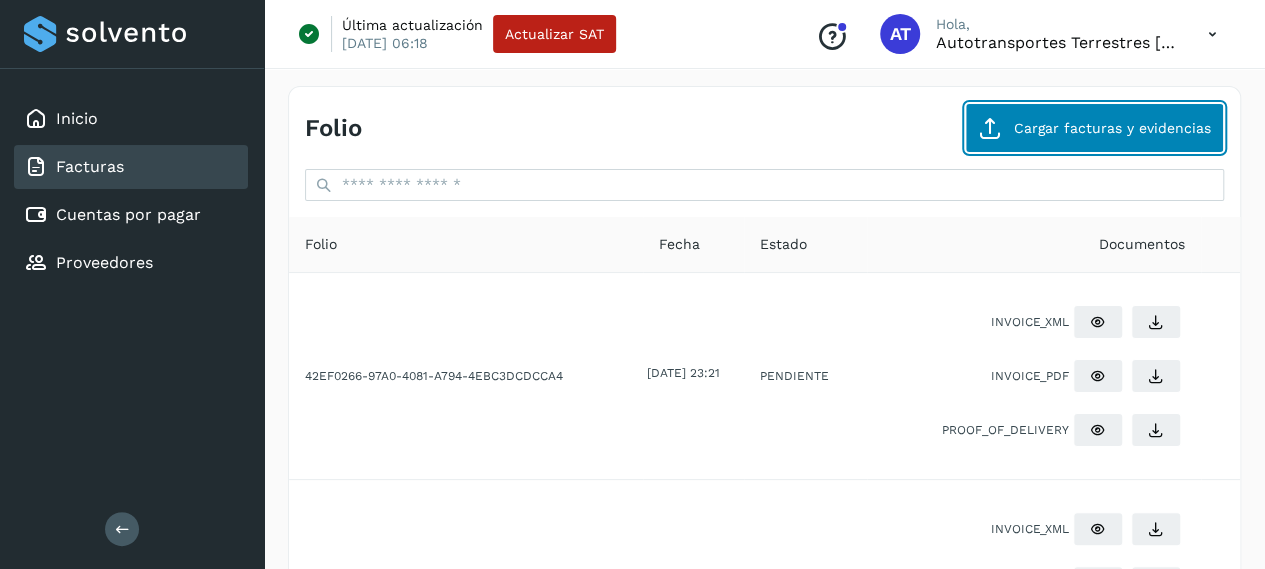 click on "Cargar facturas y evidencias" 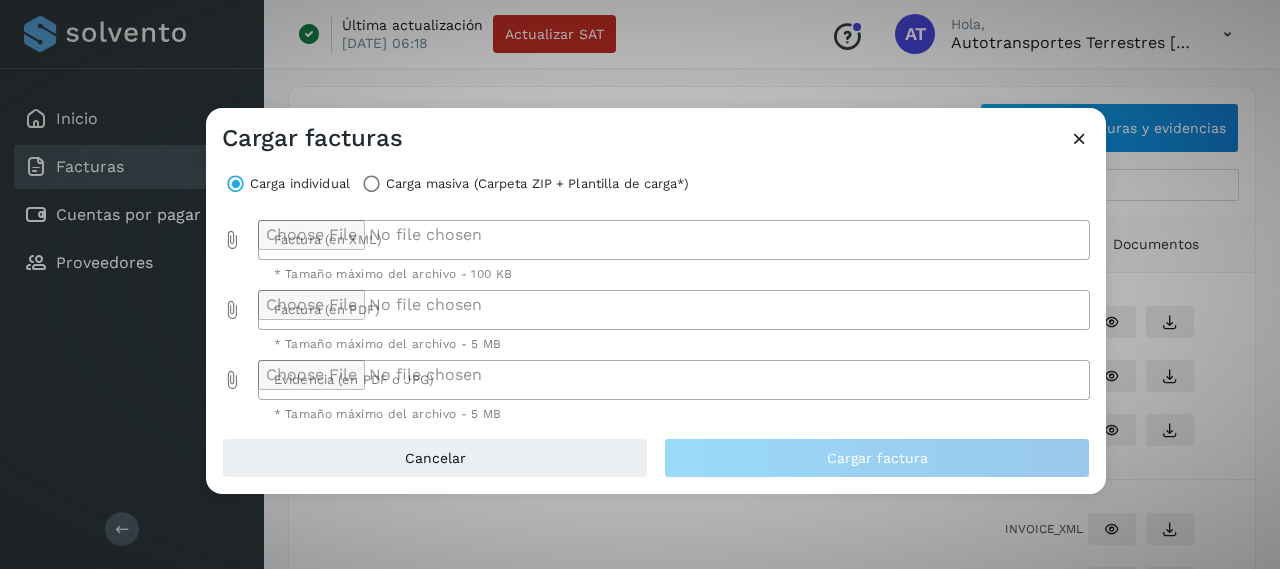 click 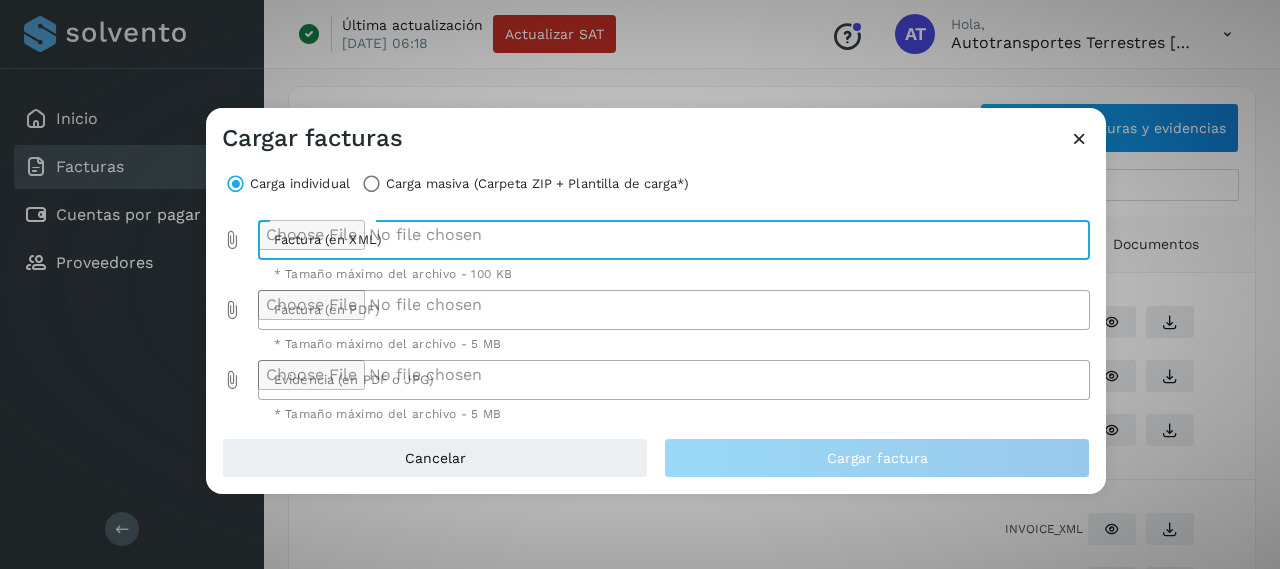 type on "**********" 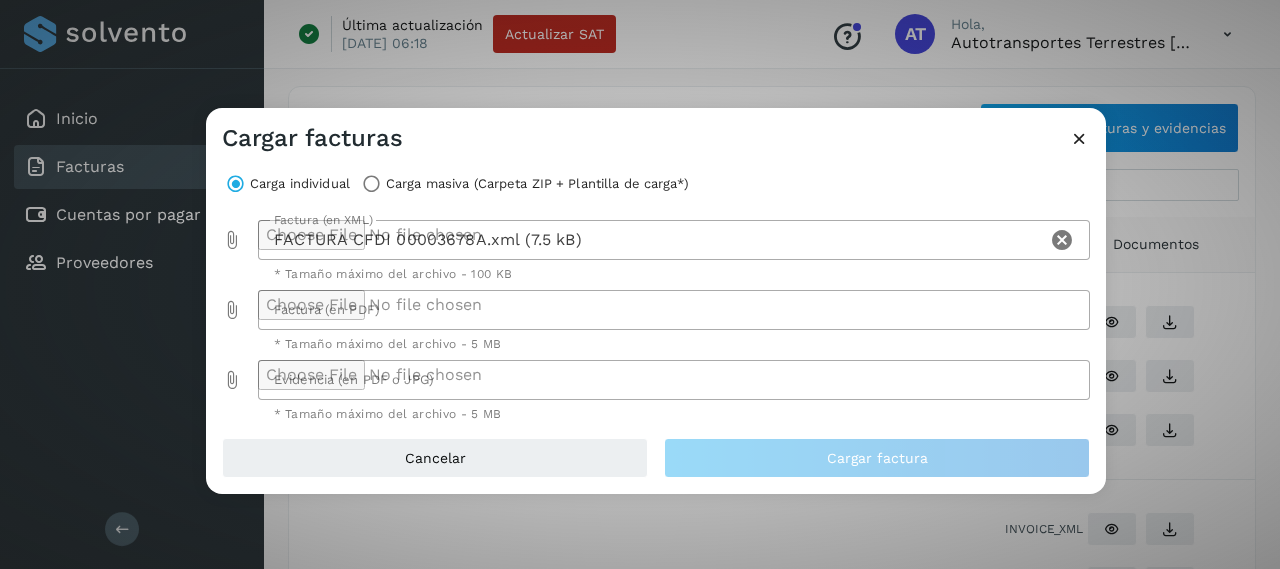 click 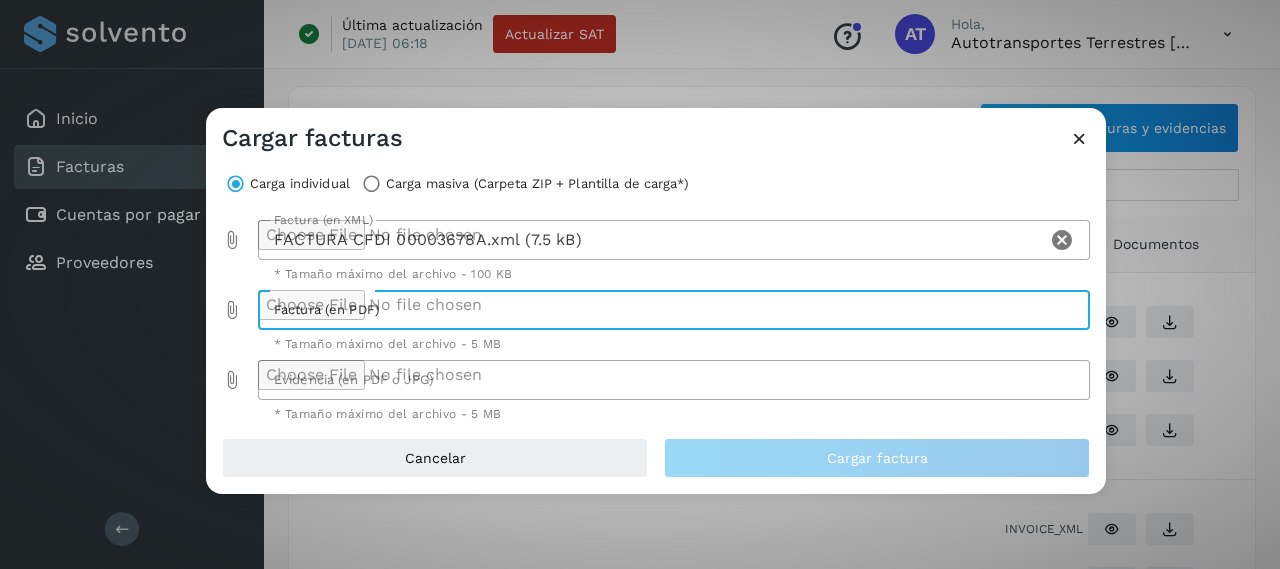 type on "**********" 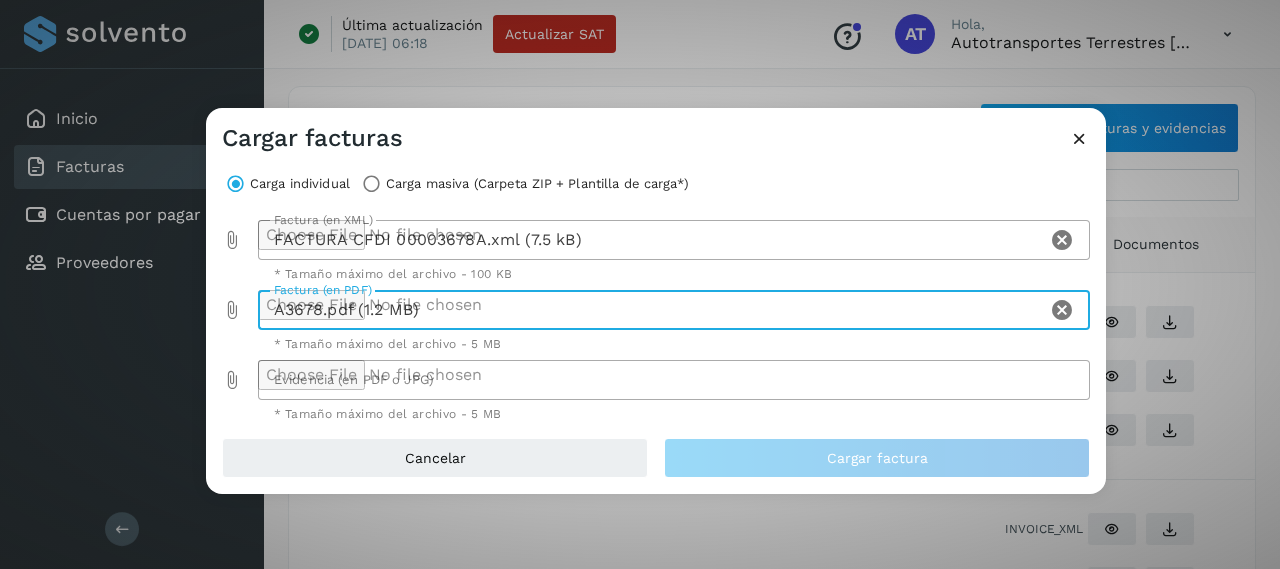click 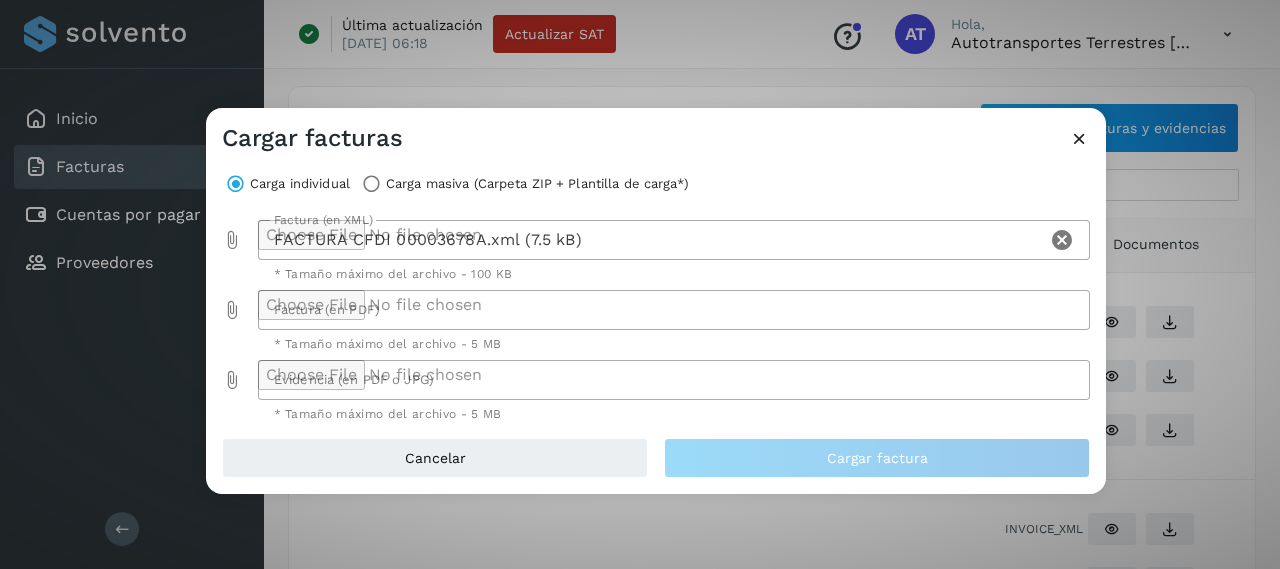 click 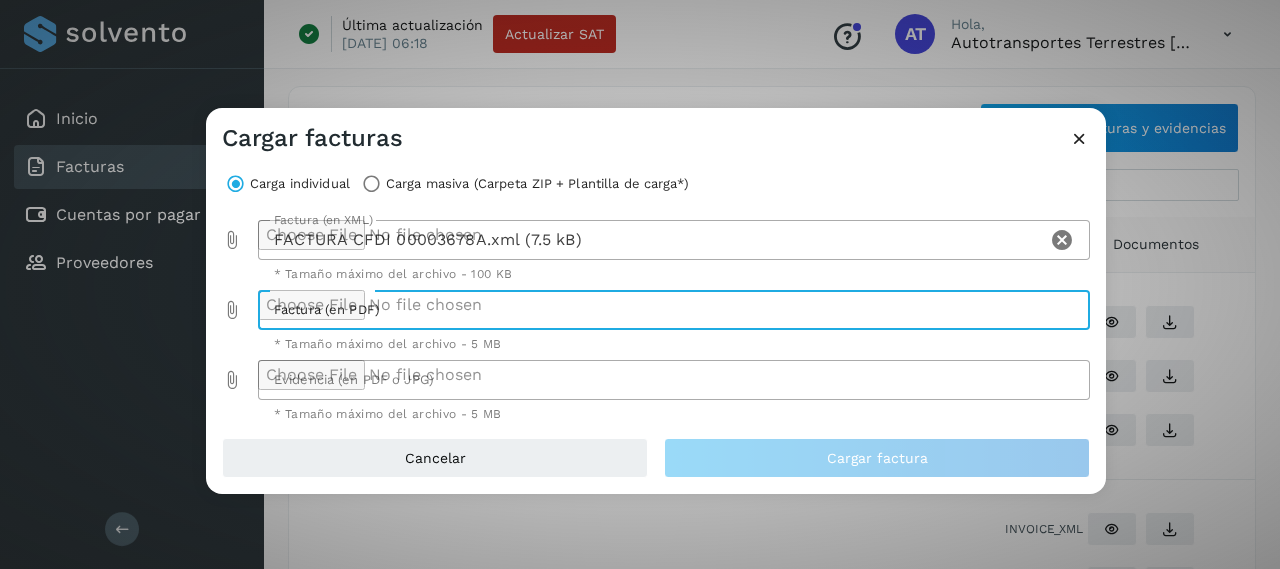 type on "**********" 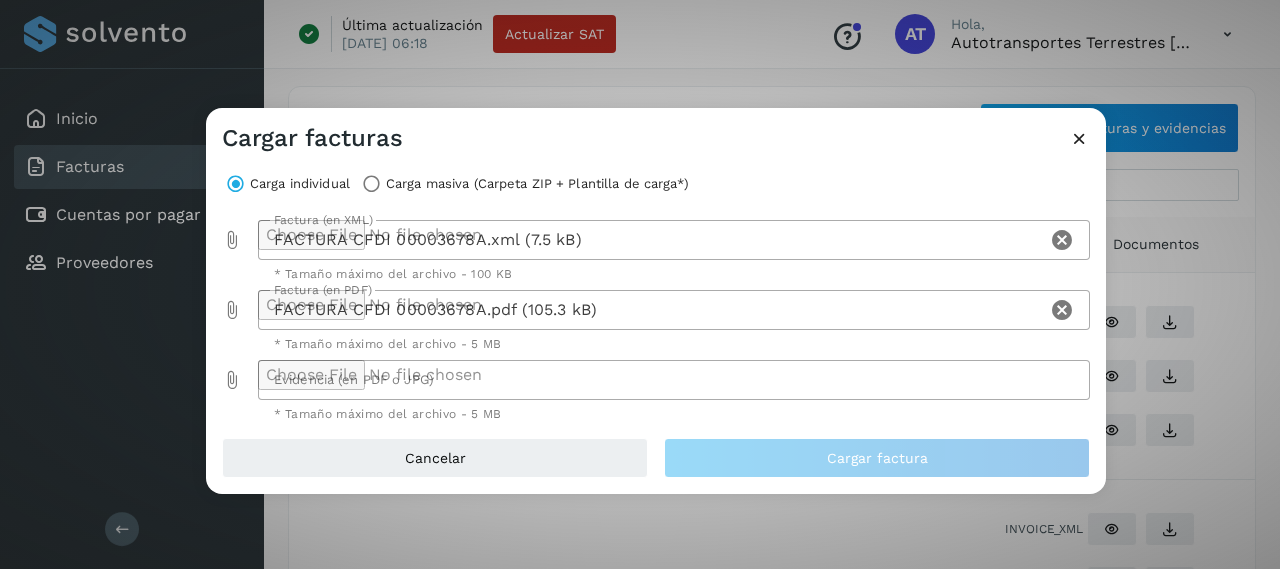 click 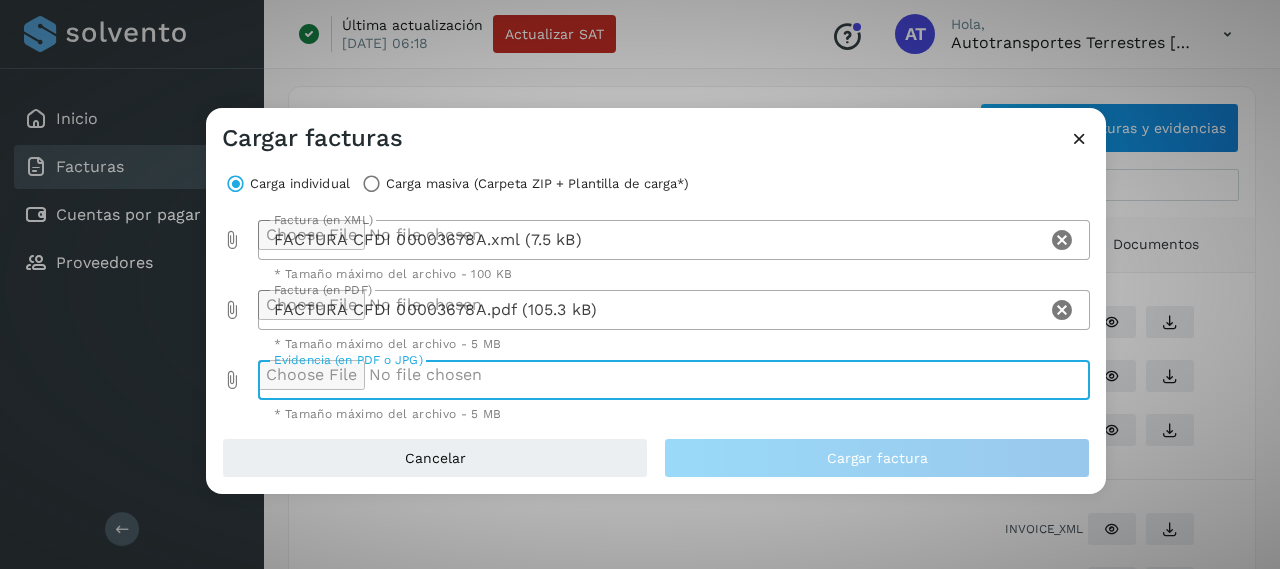 type on "**********" 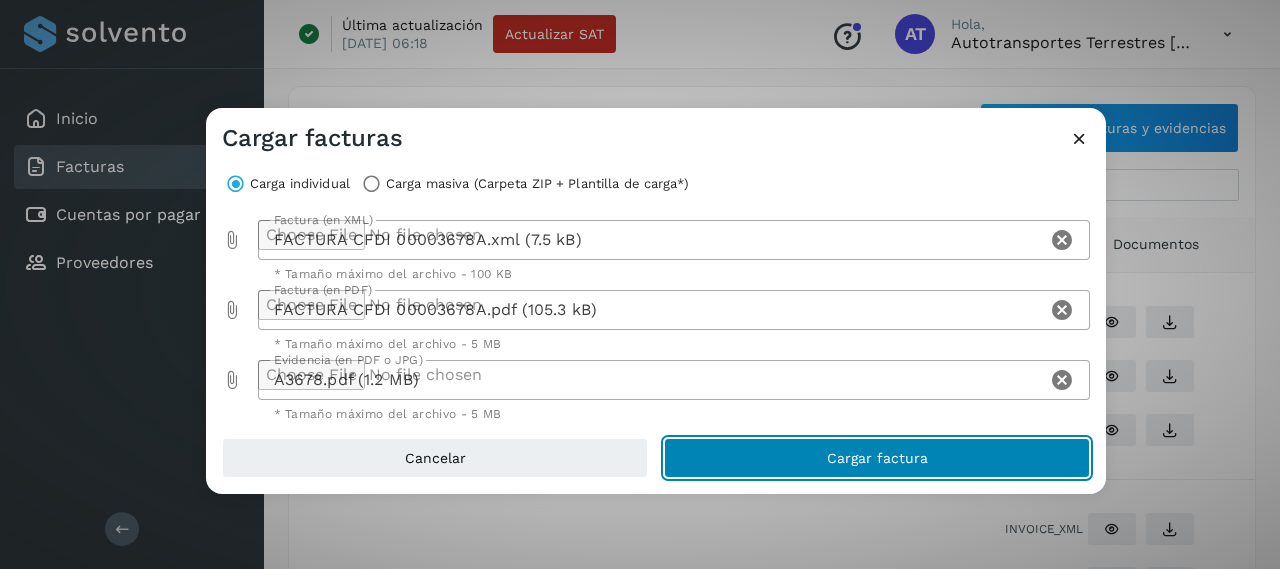 click on "Cargar factura" 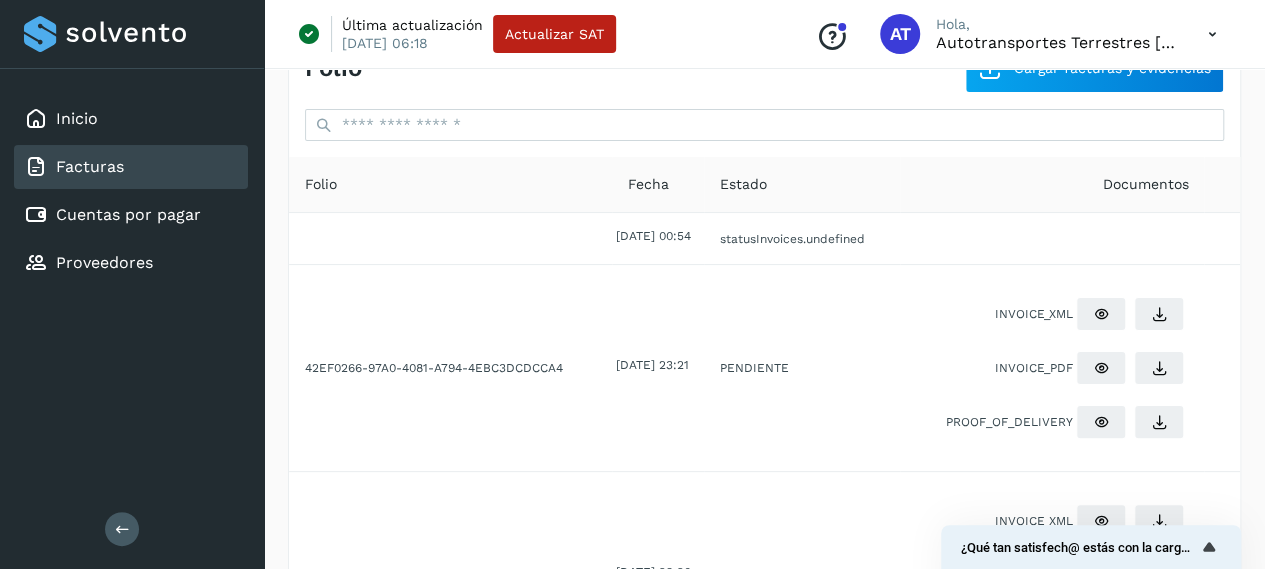 scroll, scrollTop: 0, scrollLeft: 0, axis: both 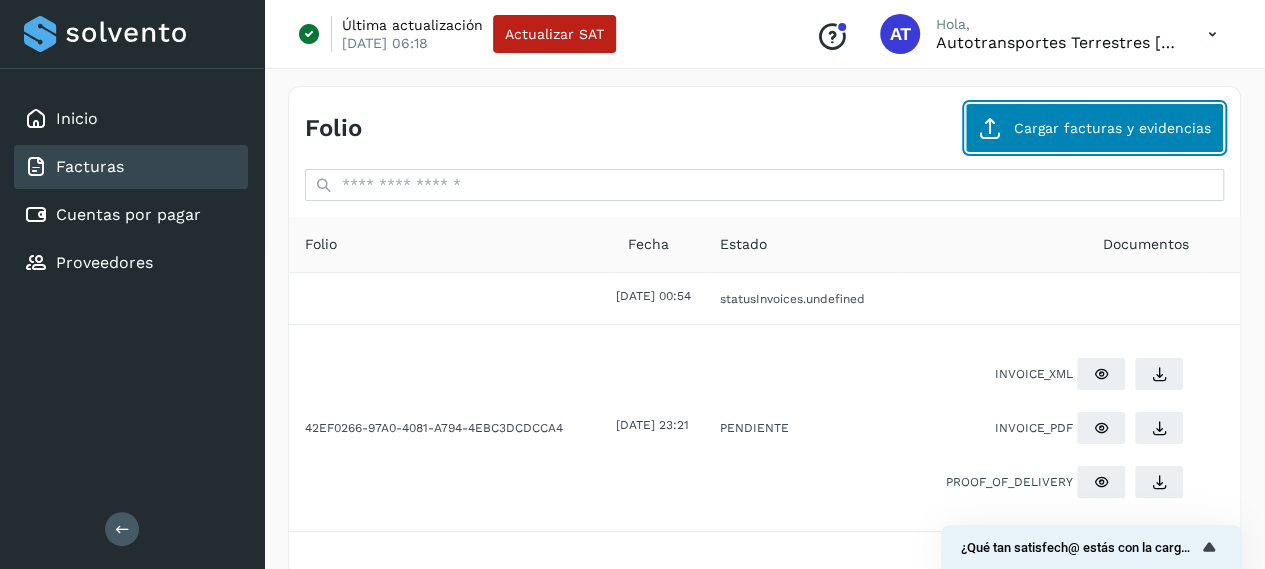 click on "Cargar facturas y evidencias" at bounding box center (1094, 128) 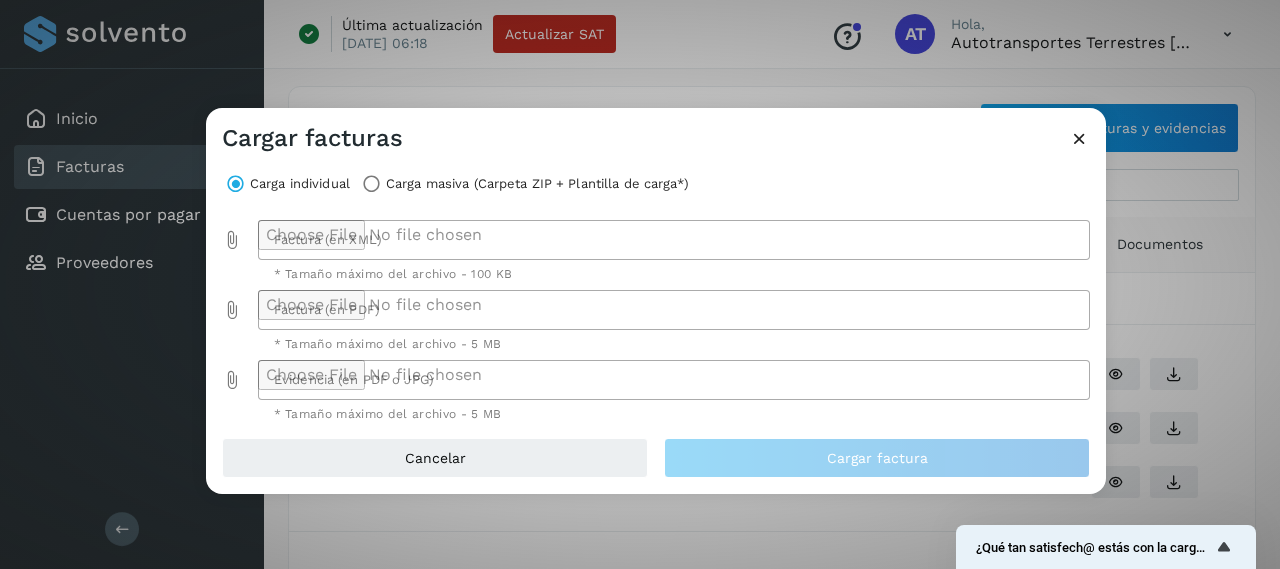 click 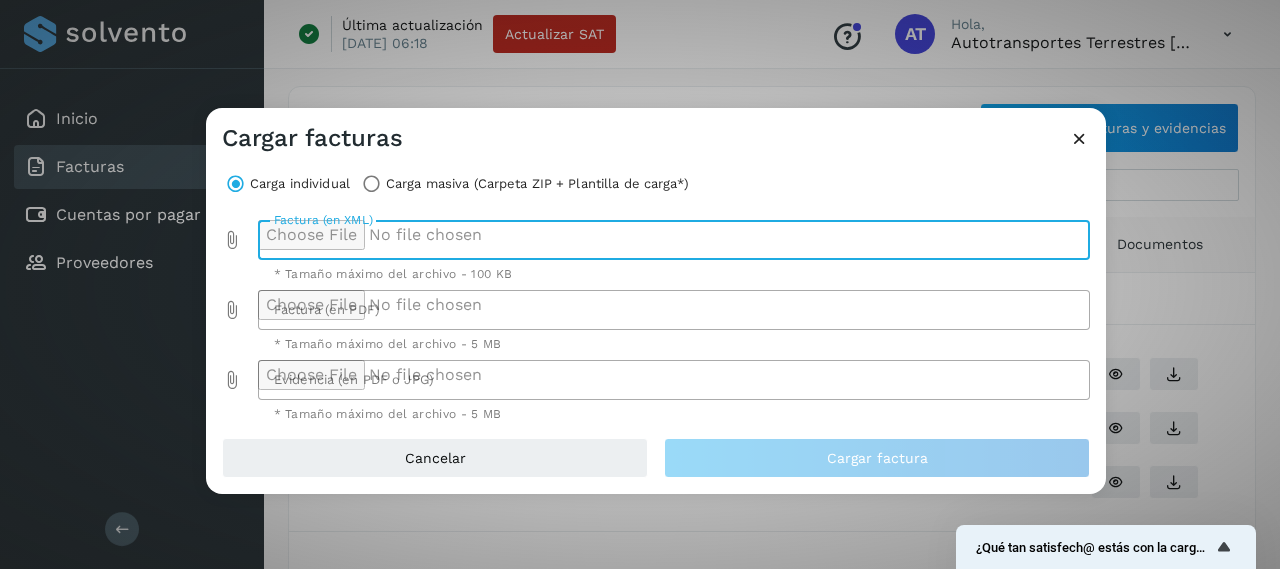 type on "**********" 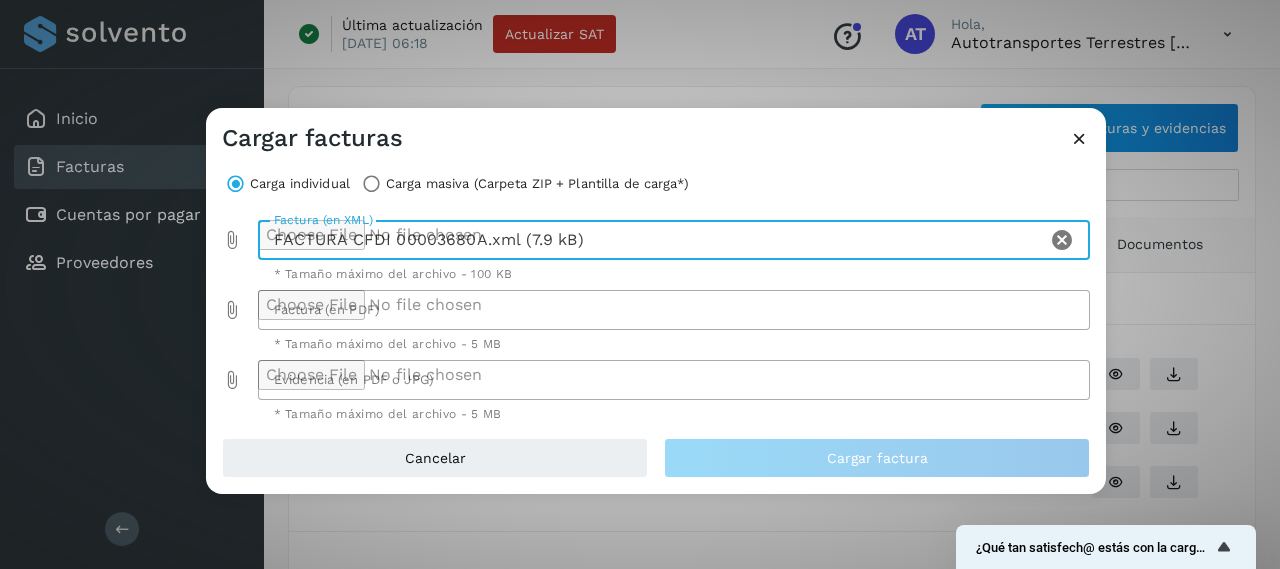 click 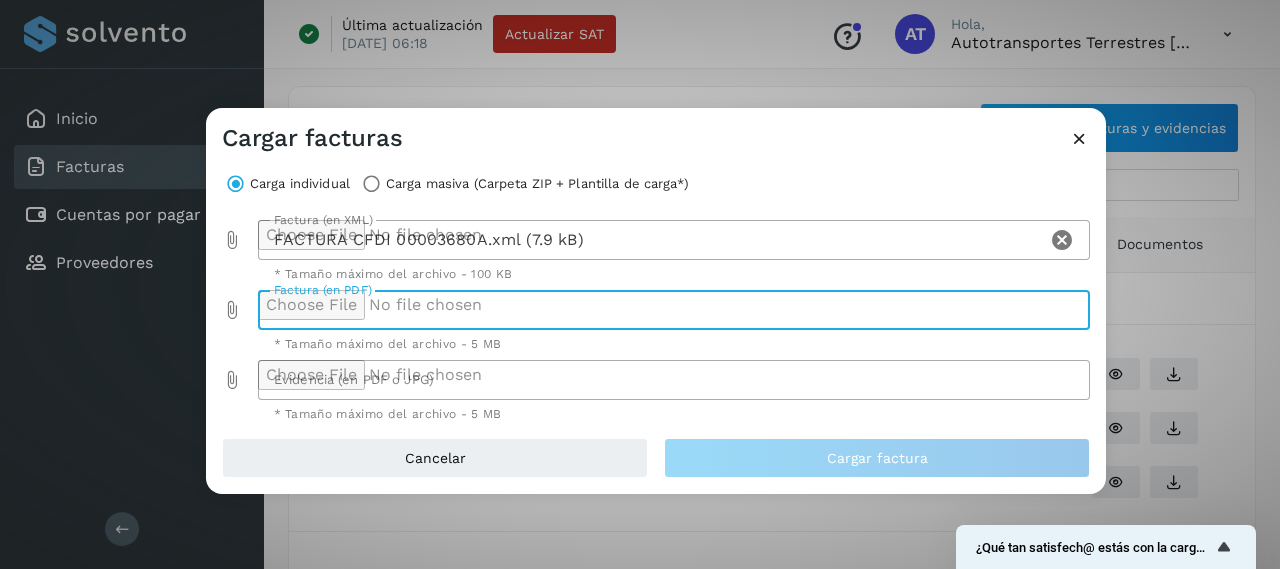 type on "**********" 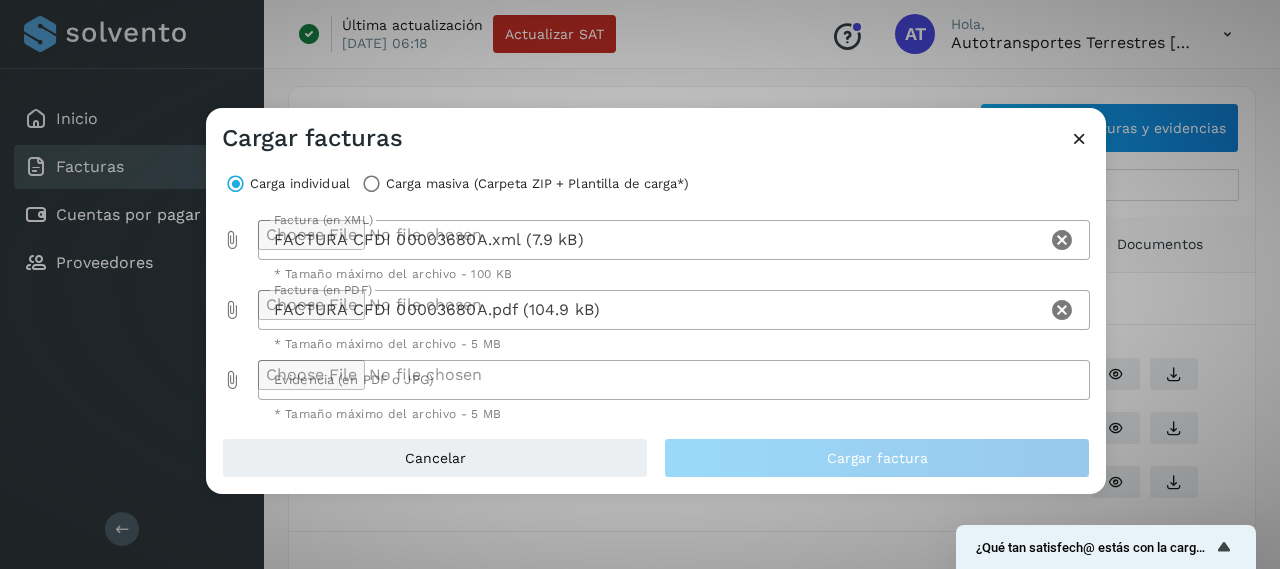 click 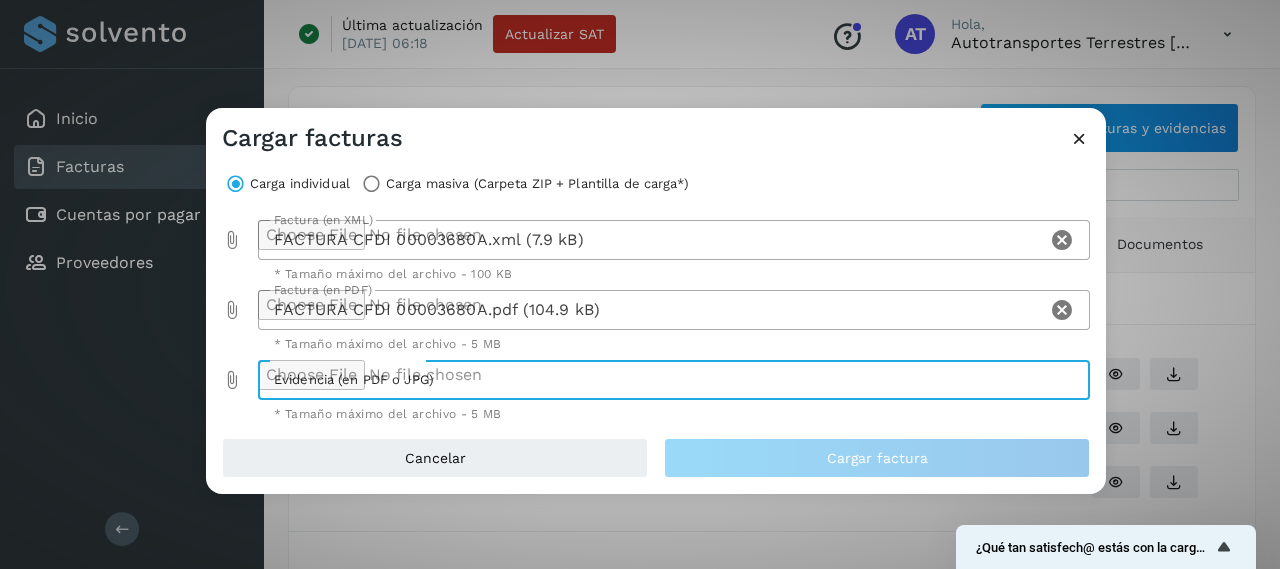 type on "**********" 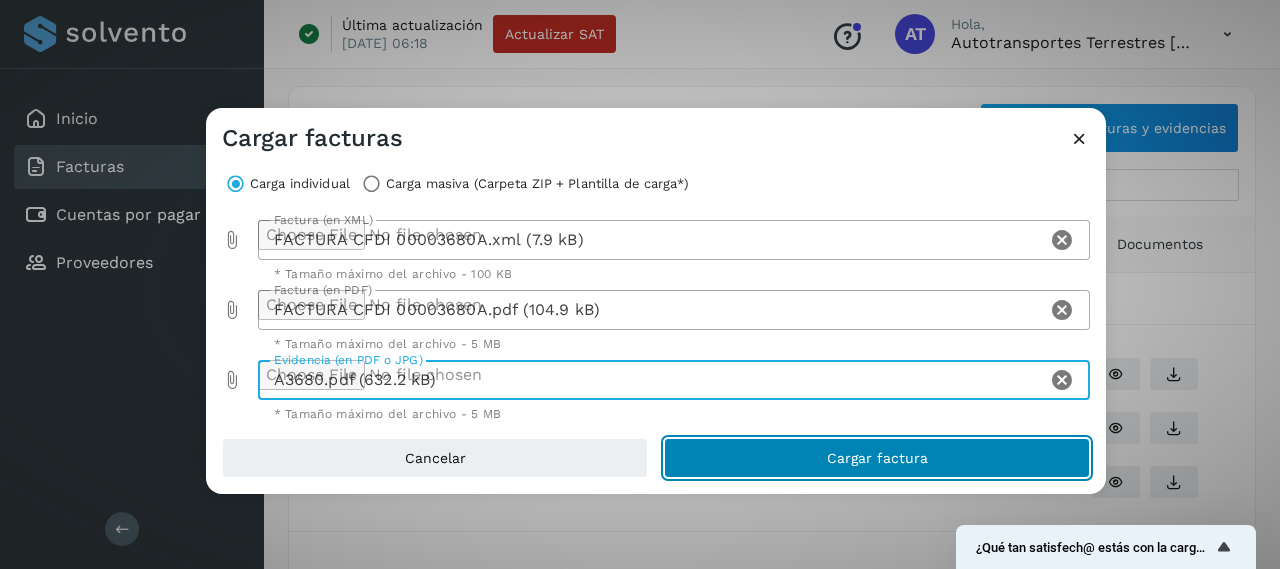 click on "Cargar factura" 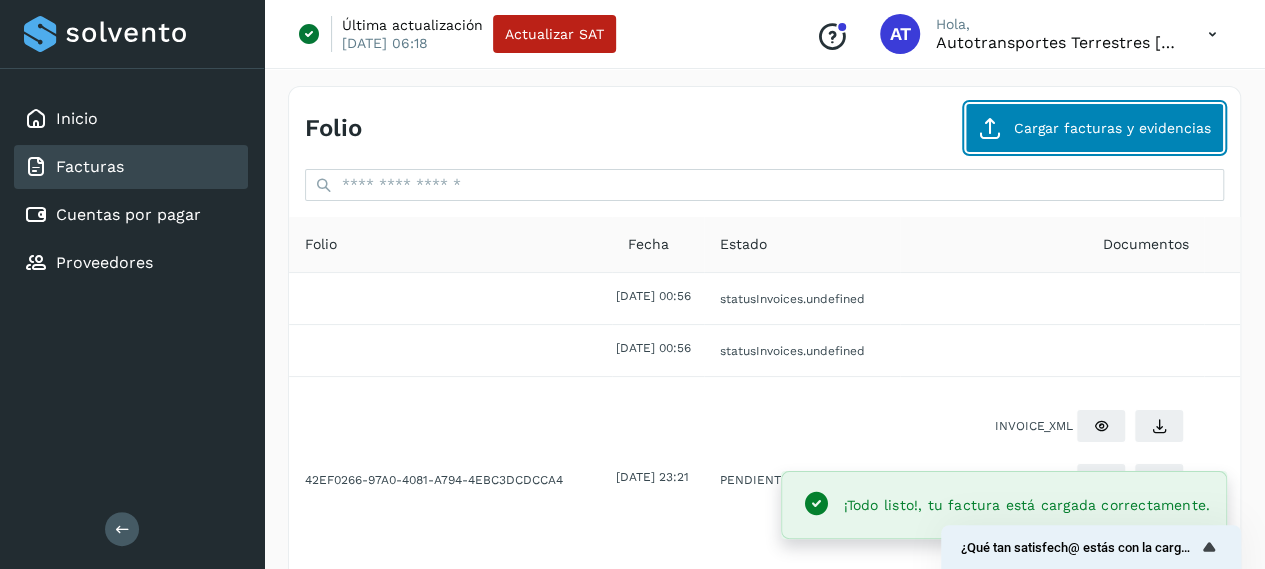 click on "Cargar facturas y evidencias" 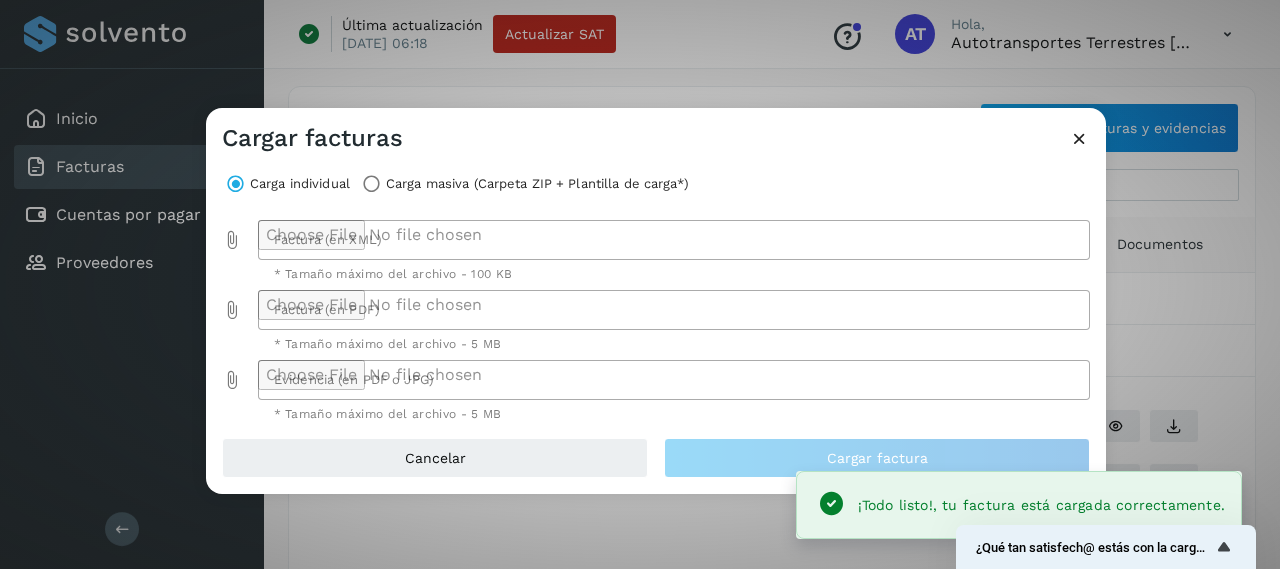 click 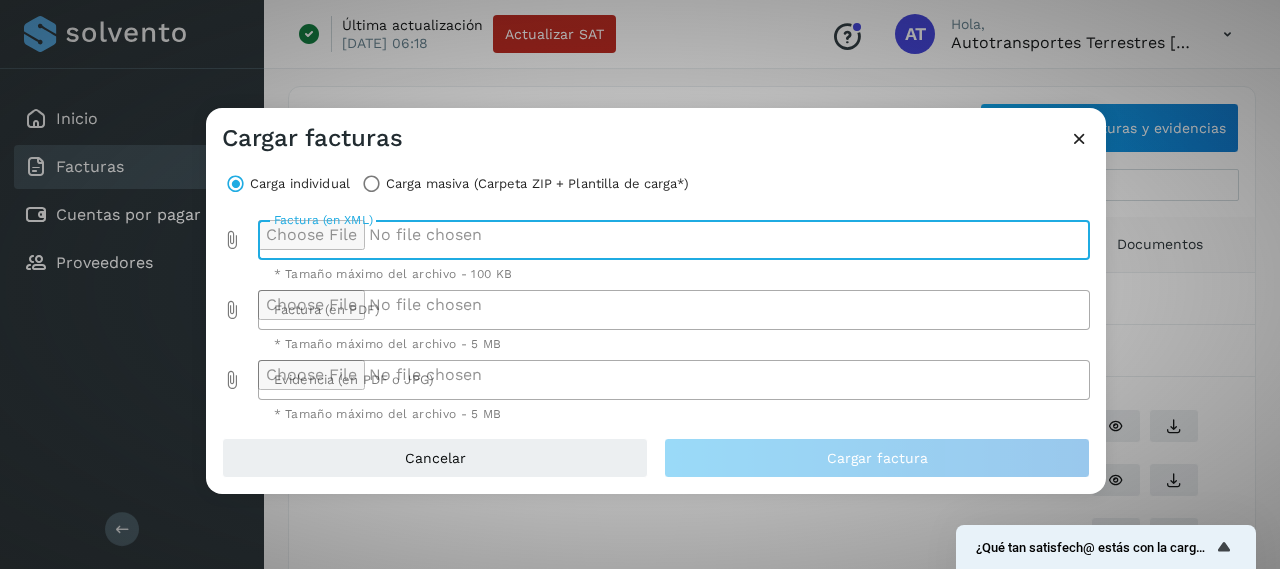 type on "**********" 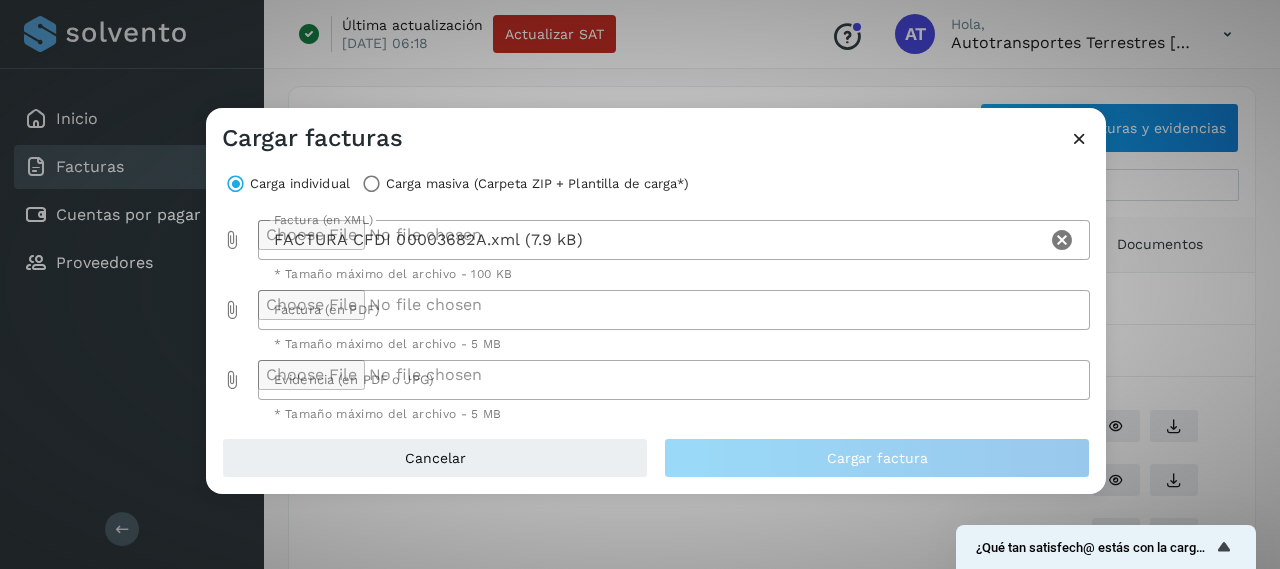click 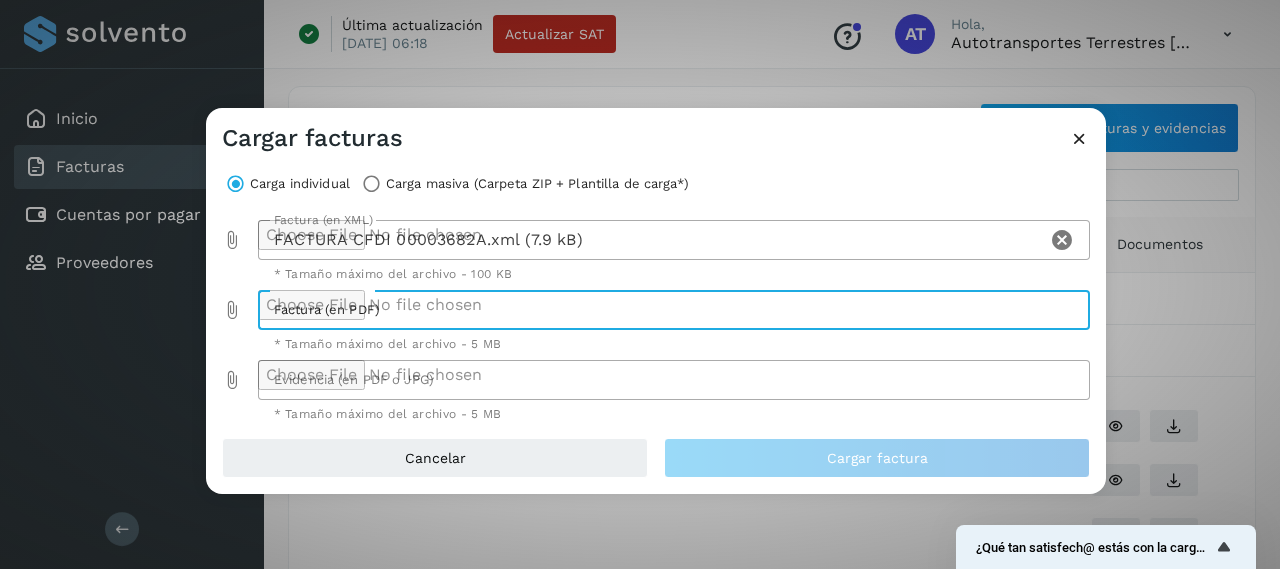 type on "**********" 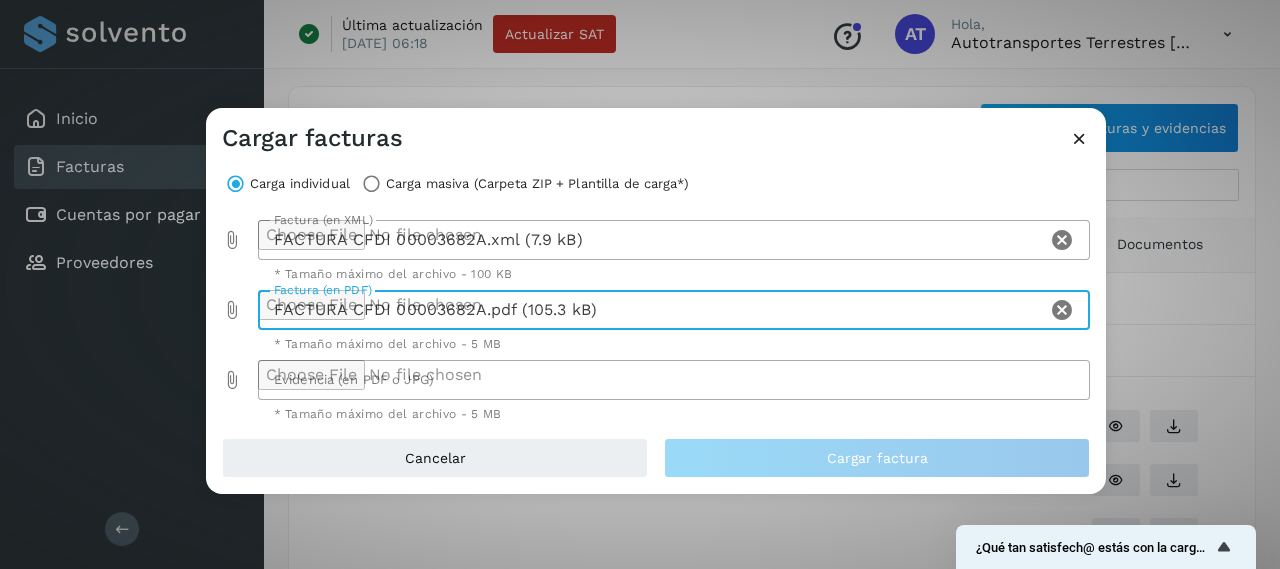 click 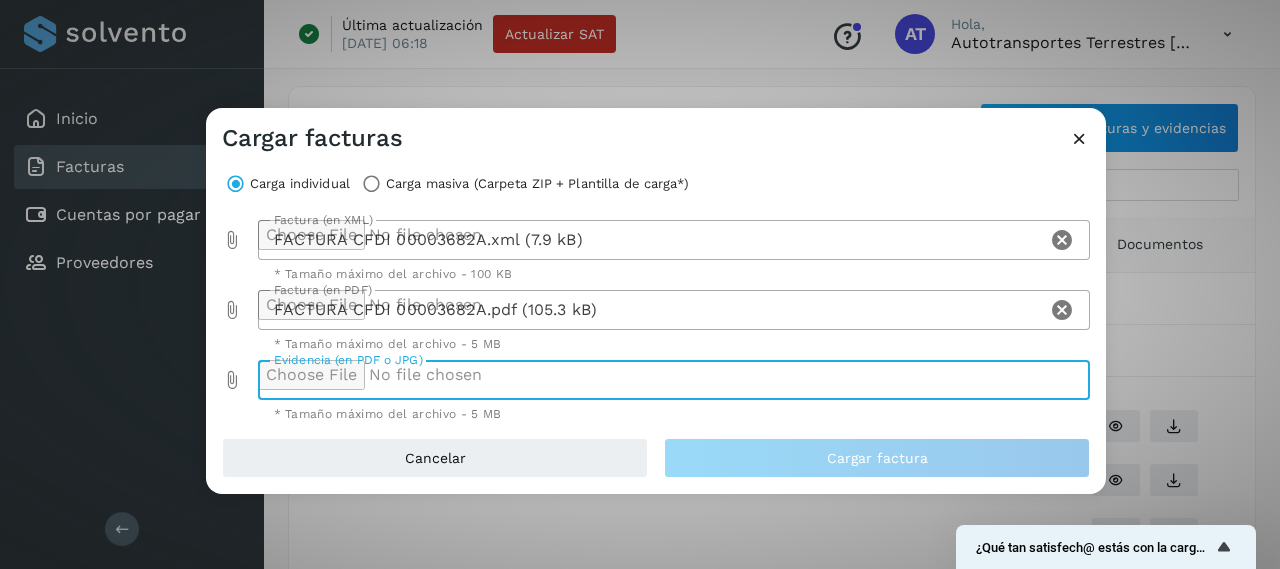 type on "**********" 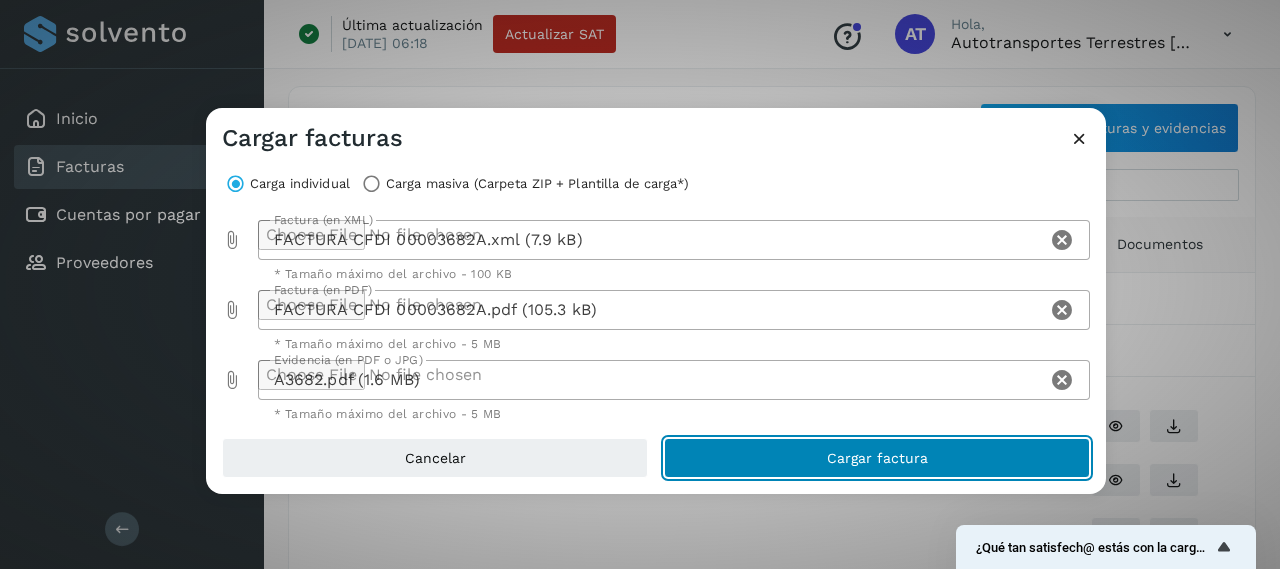 click on "Cargar factura" 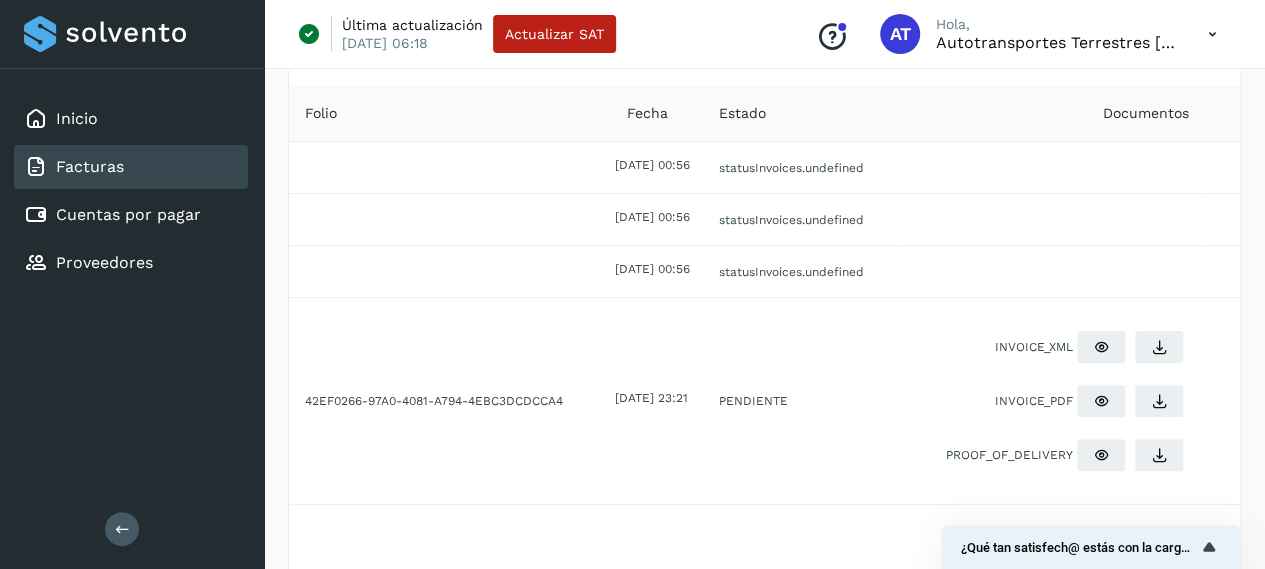 scroll, scrollTop: 100, scrollLeft: 0, axis: vertical 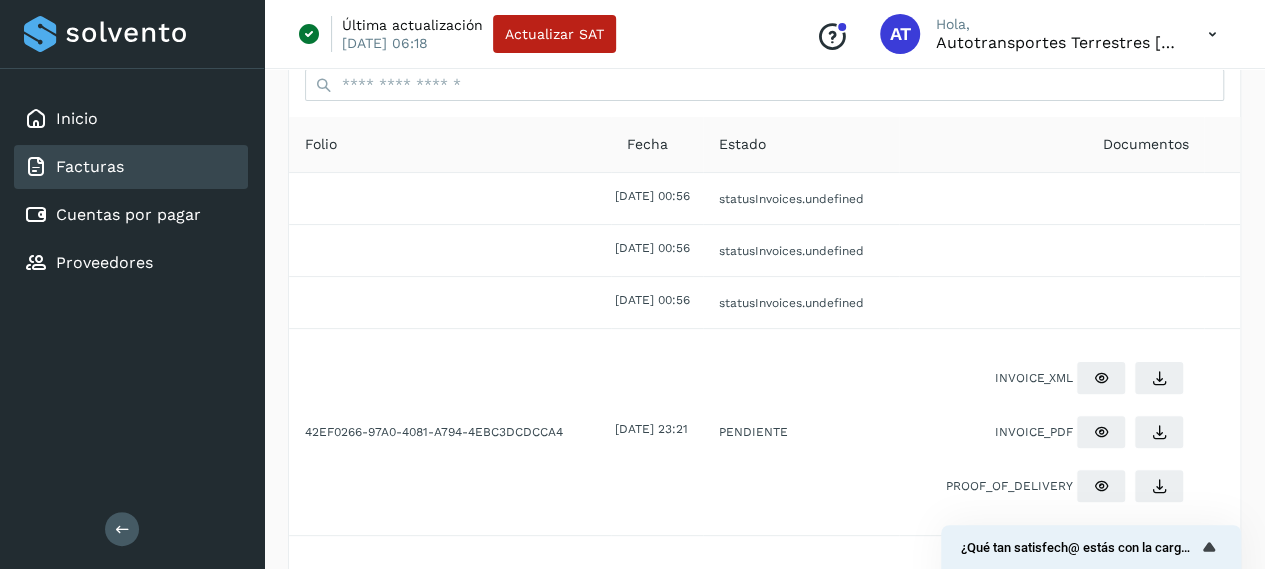 click 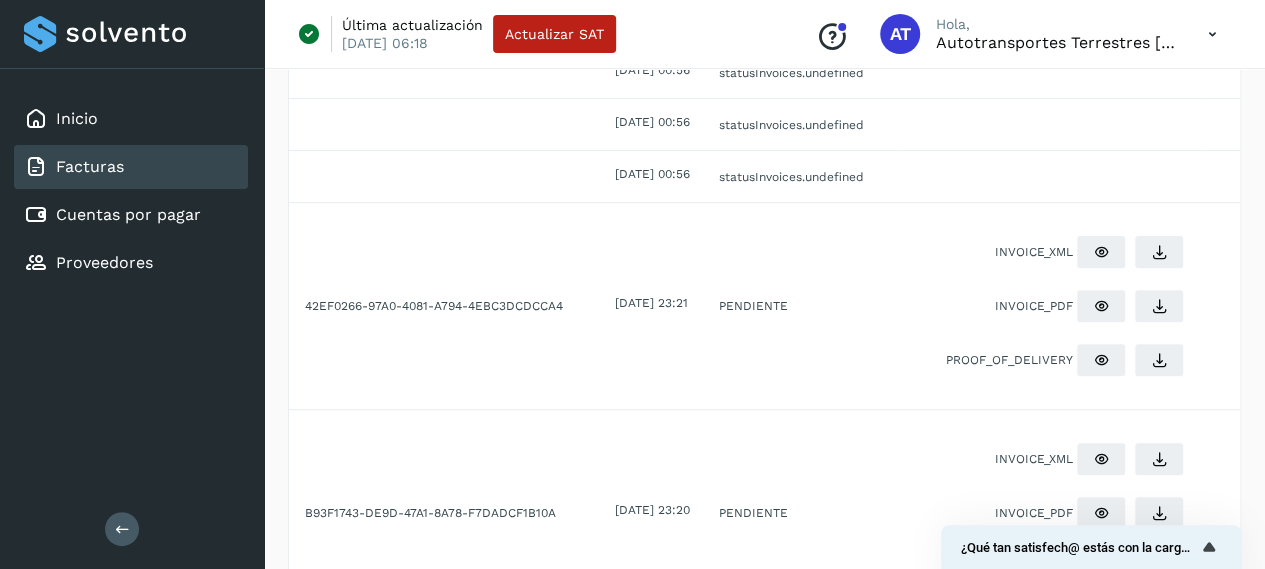 scroll, scrollTop: 100, scrollLeft: 0, axis: vertical 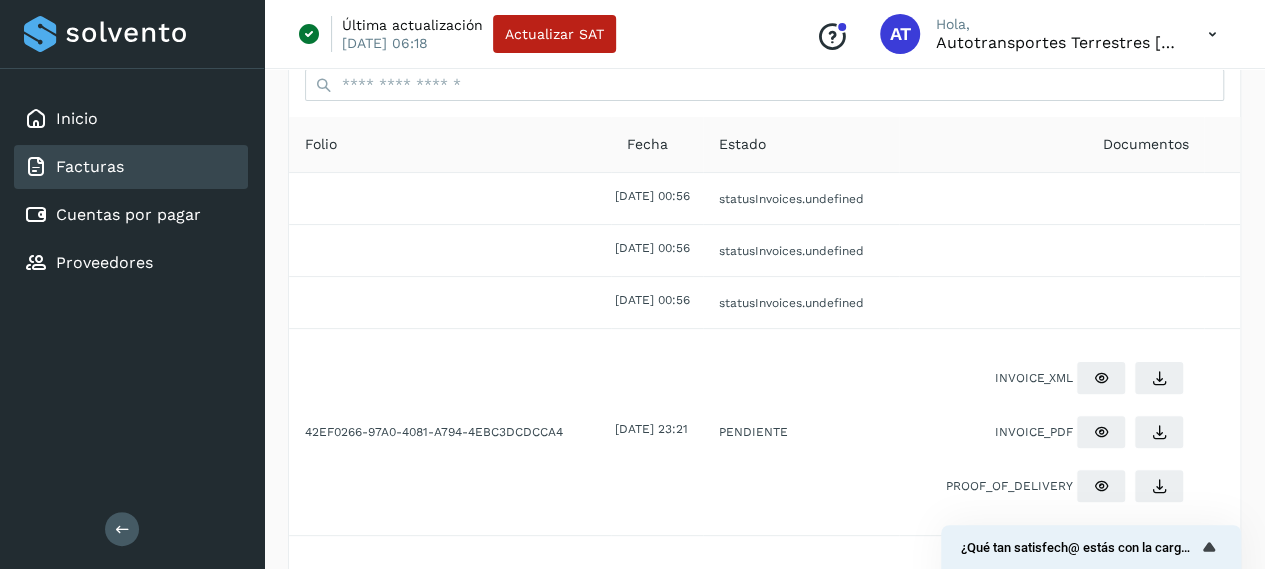 click on "[DATE] 00:56" 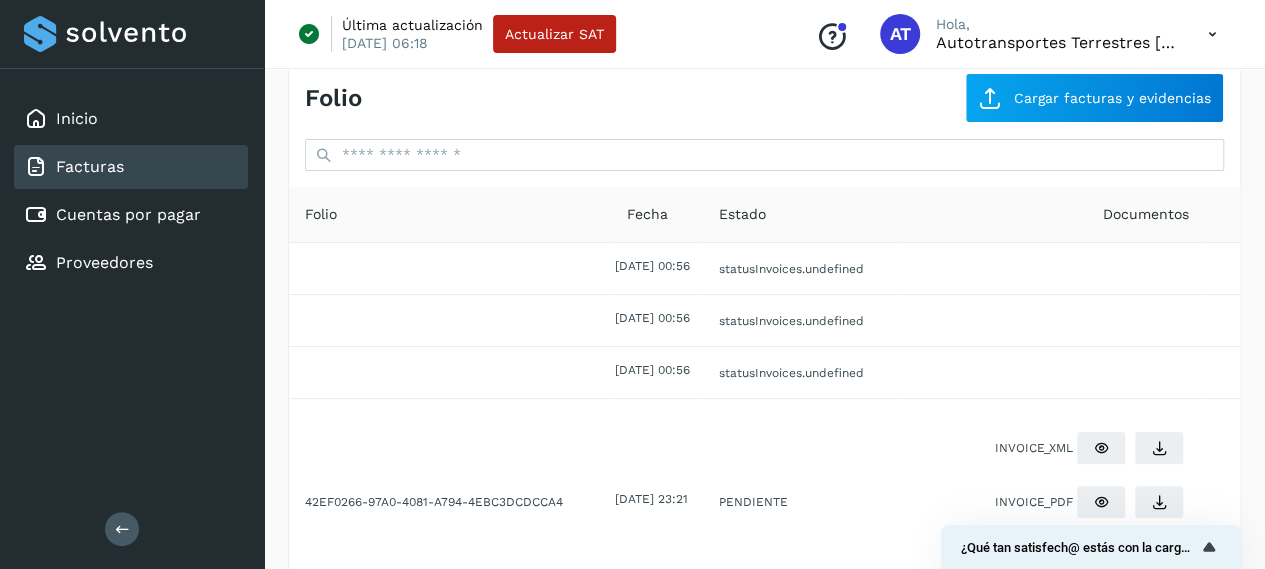 scroll, scrollTop: 0, scrollLeft: 0, axis: both 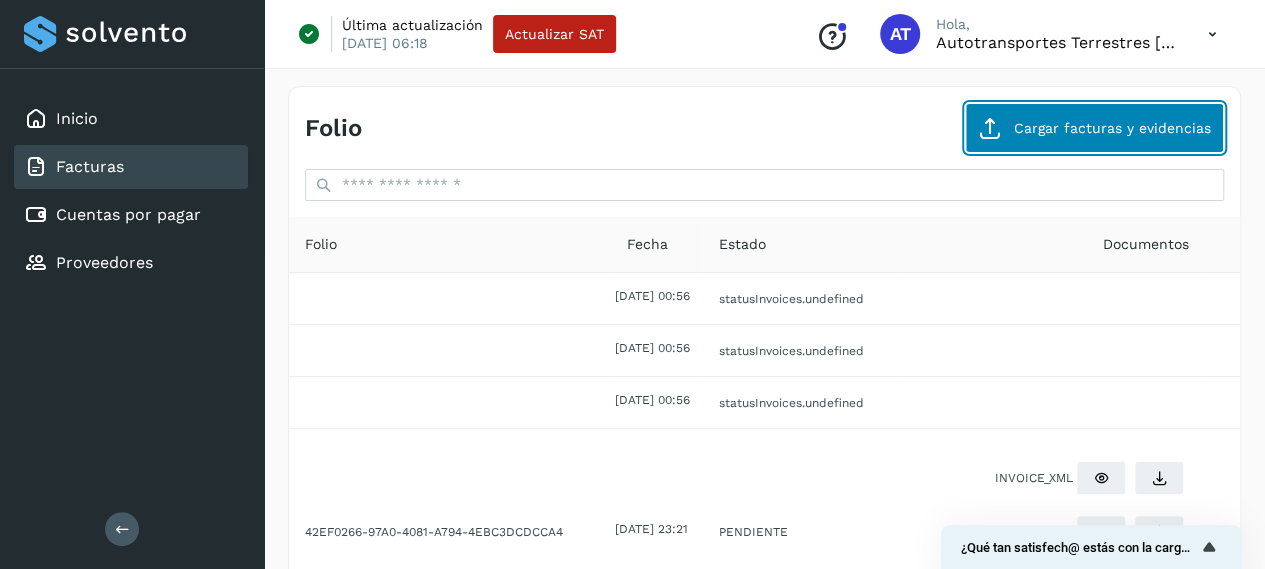 click on "Cargar facturas y evidencias" 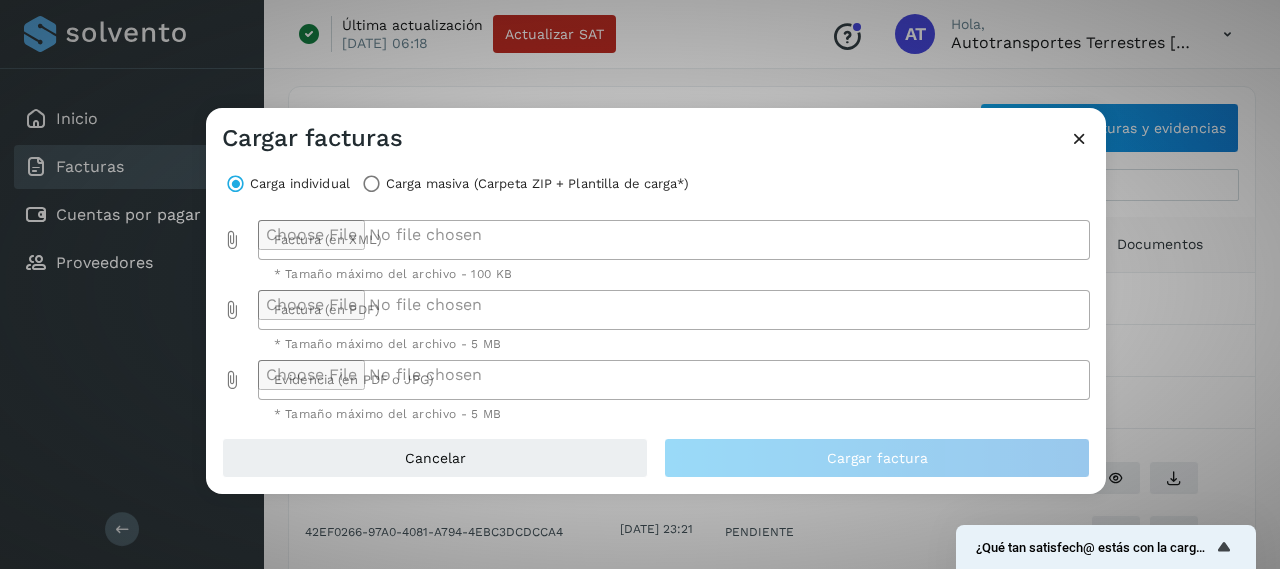 click 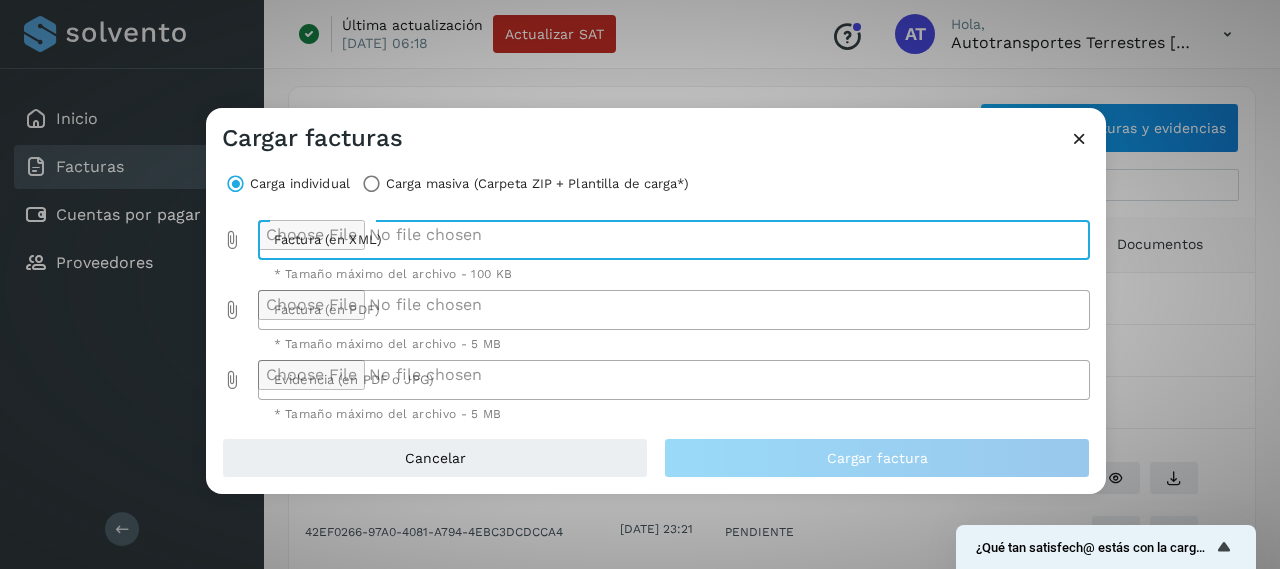 type on "**********" 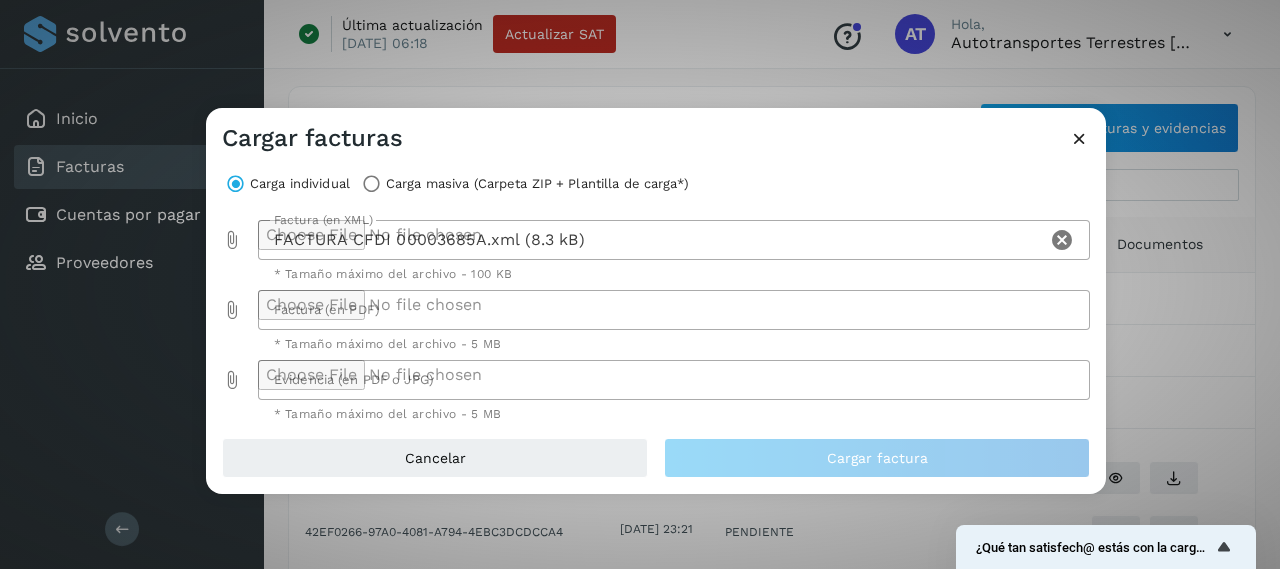 click 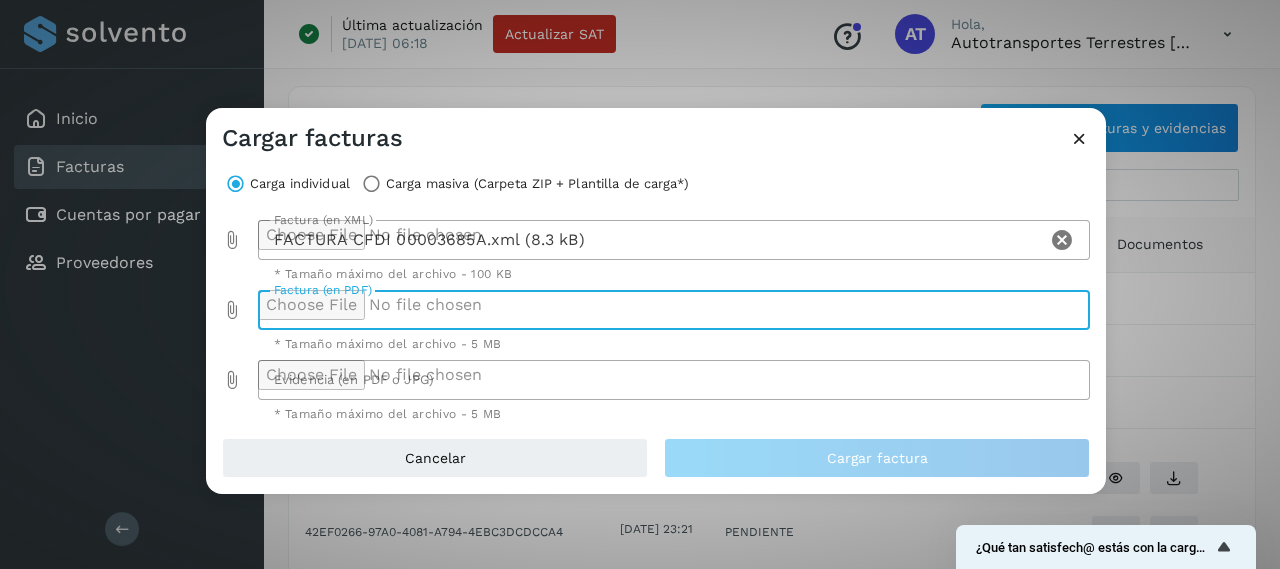 type on "**********" 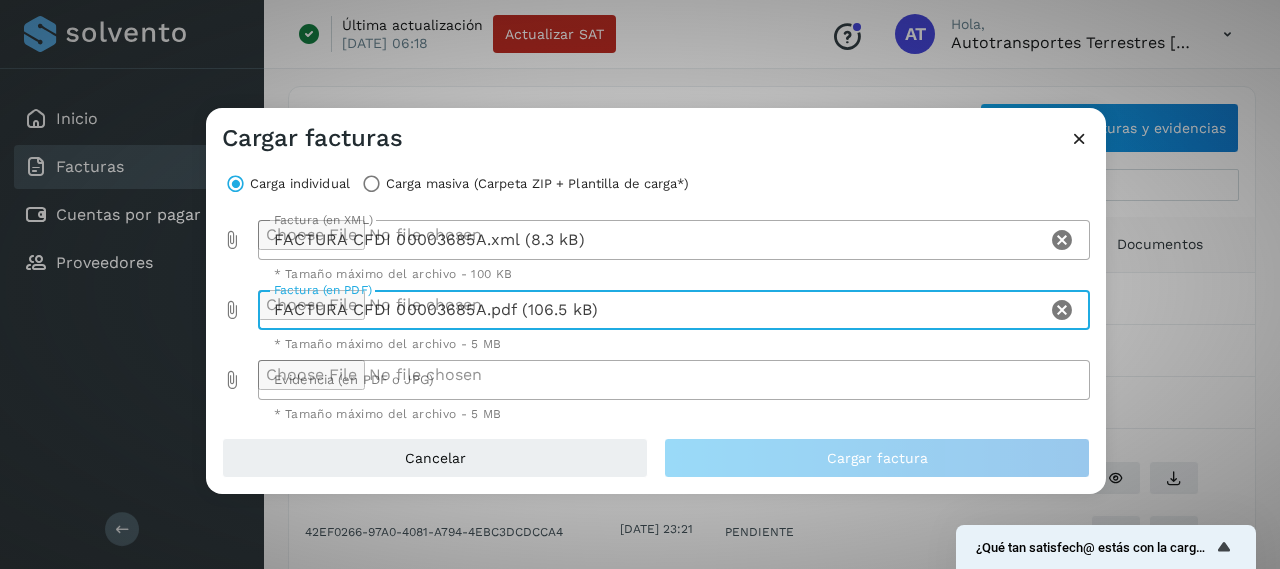 click 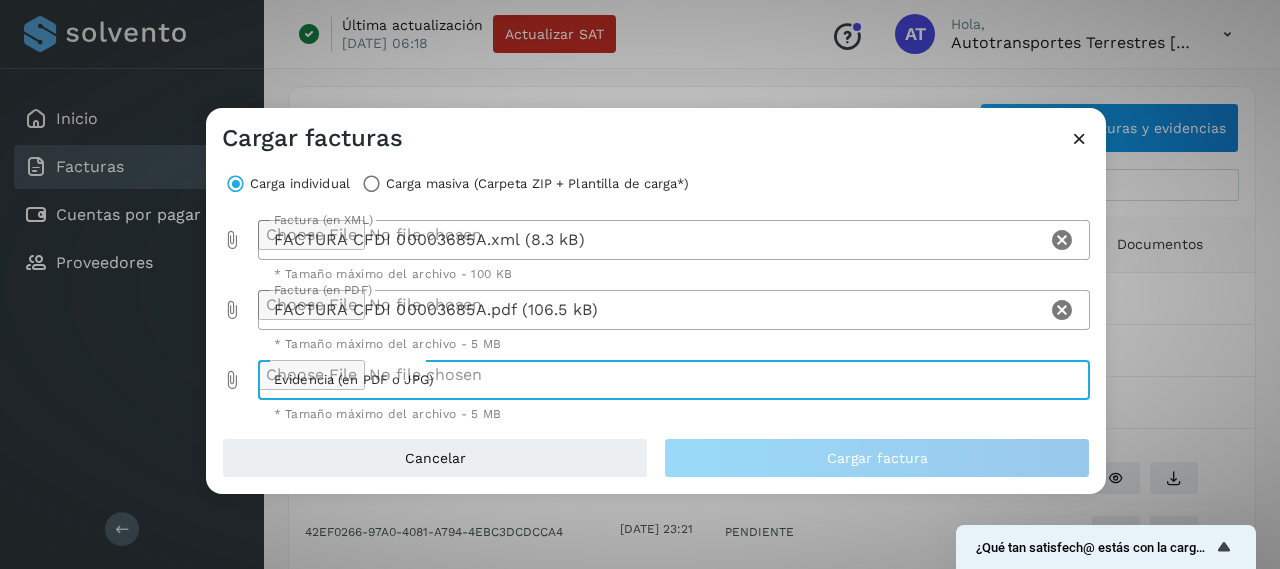 type on "**********" 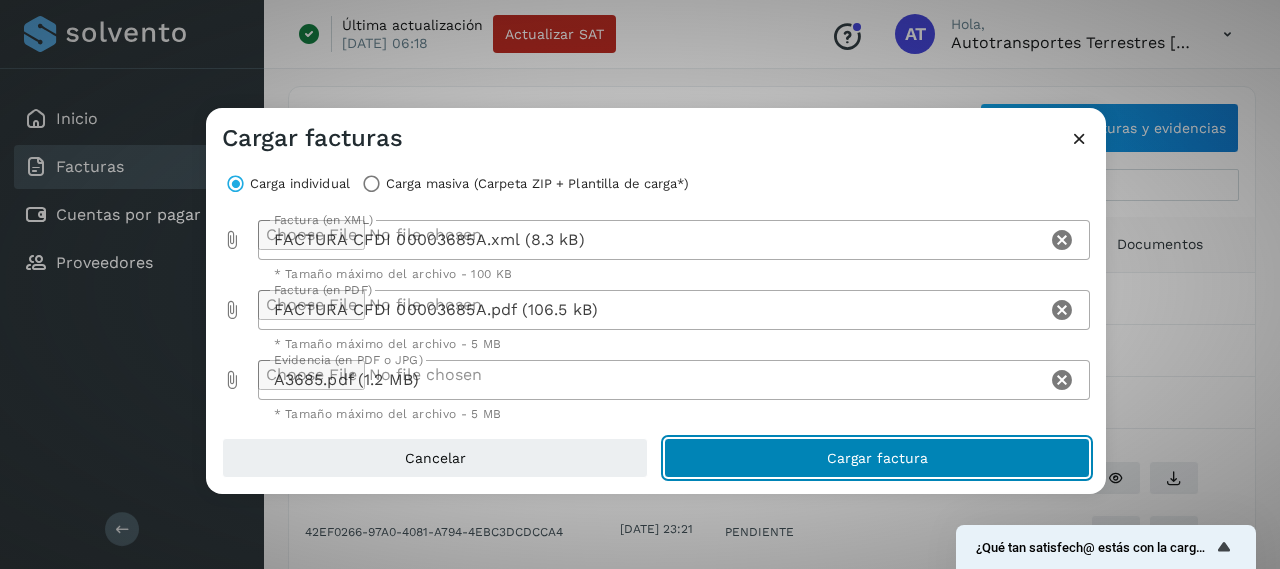 click on "Cargar factura" 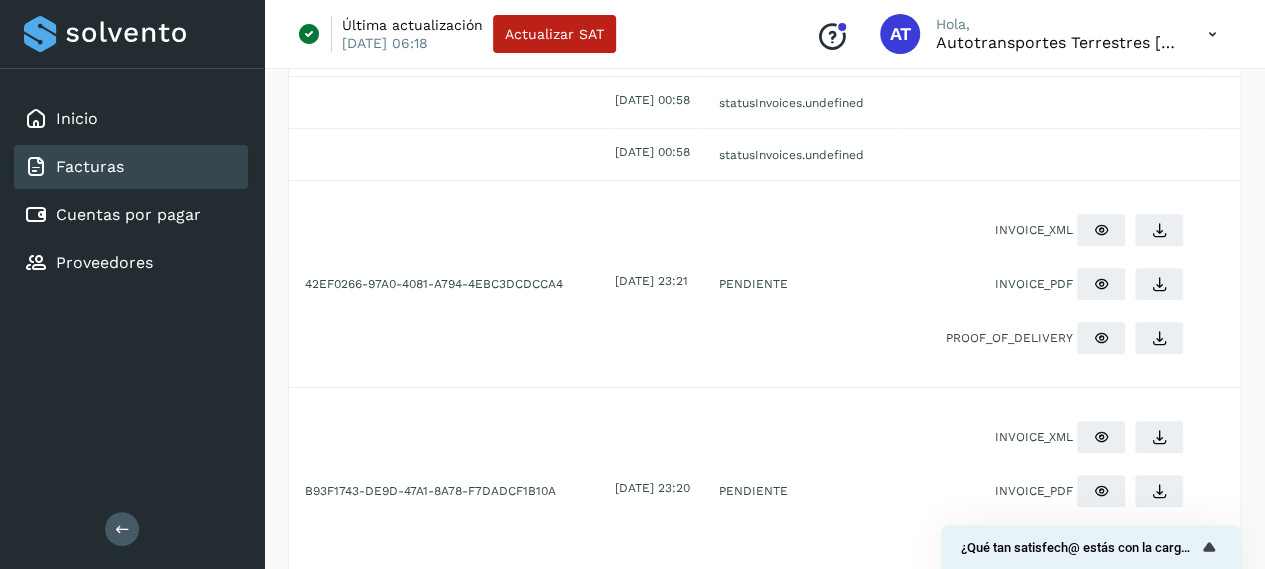 scroll, scrollTop: 0, scrollLeft: 0, axis: both 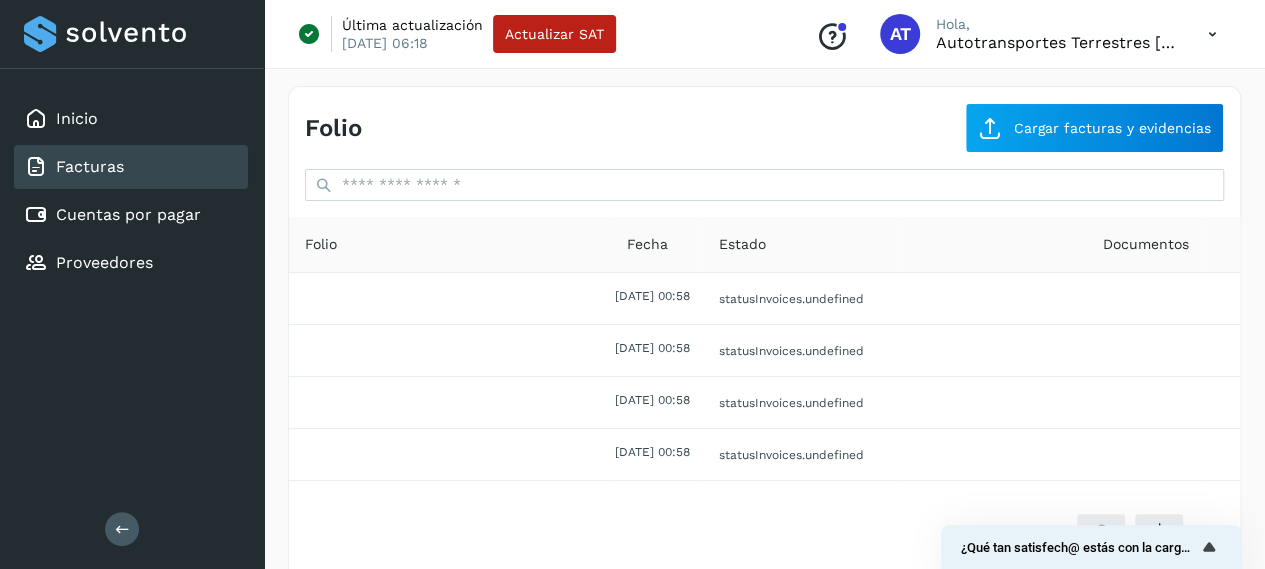 click on "statusInvoices.undefined" 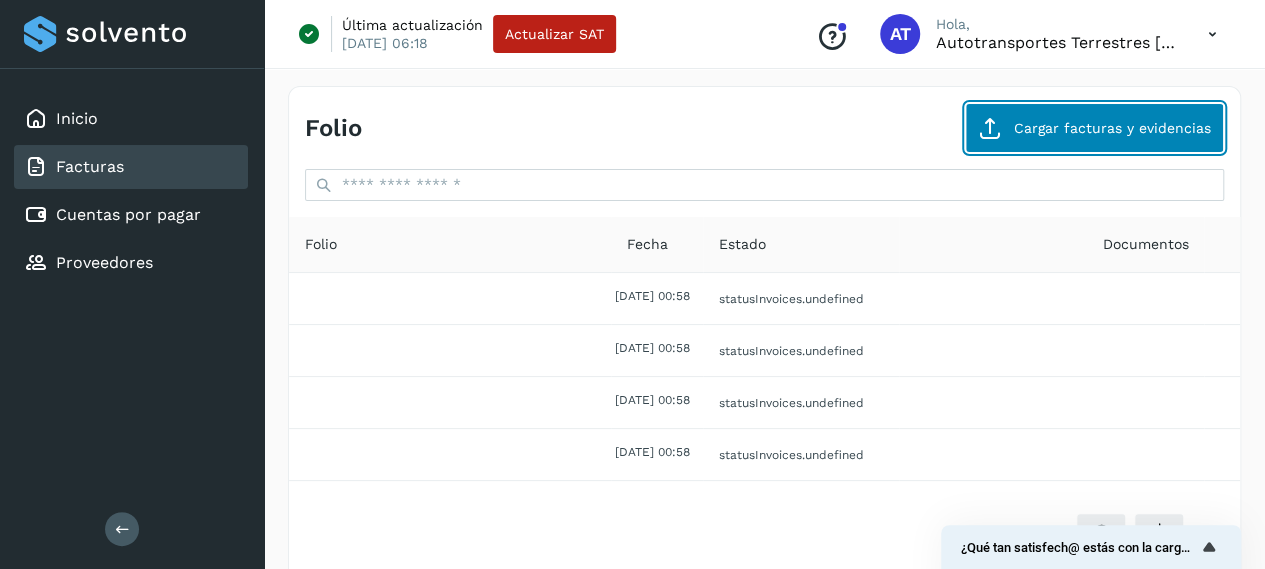 click on "Cargar facturas y evidencias" 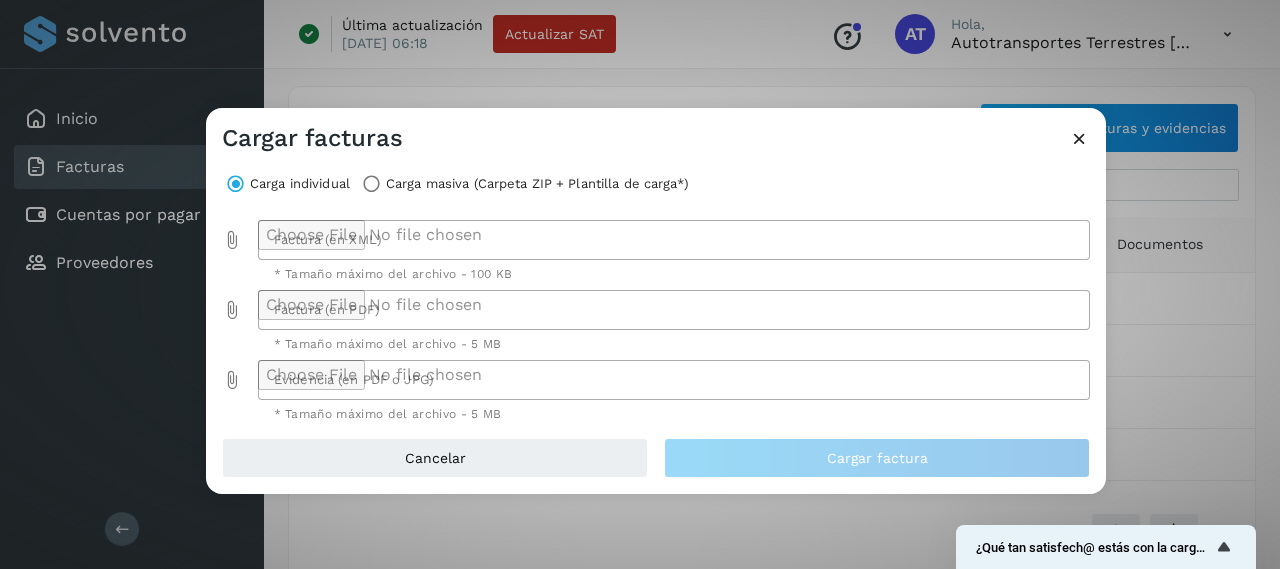 drag, startPoint x: 408, startPoint y: 216, endPoint x: 413, endPoint y: 235, distance: 19.646883 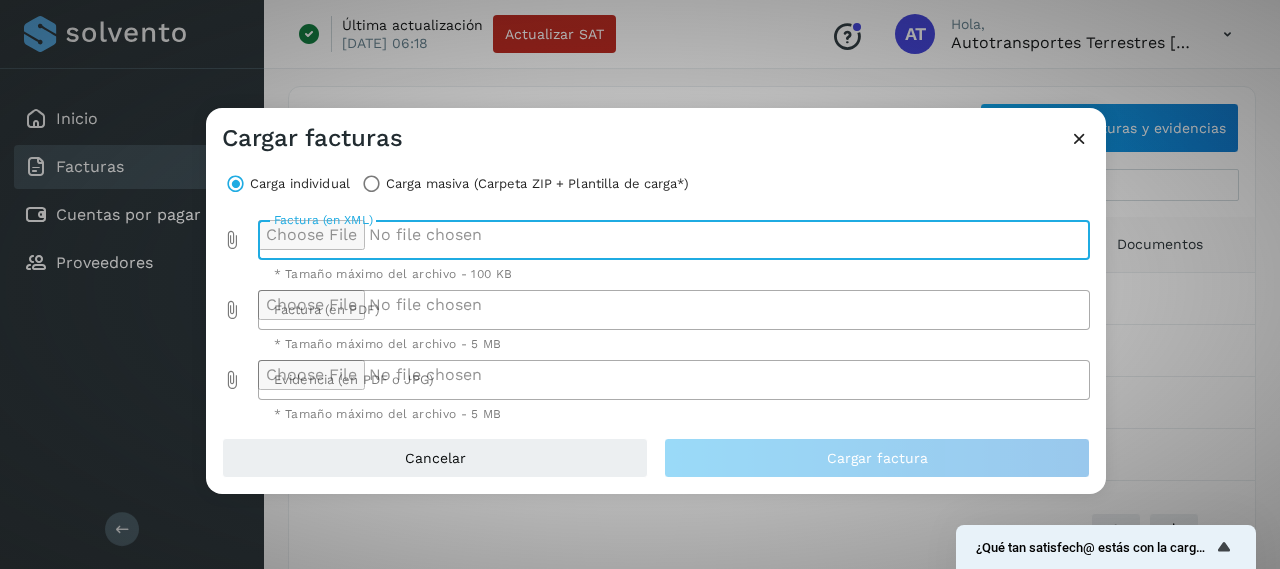 type on "**********" 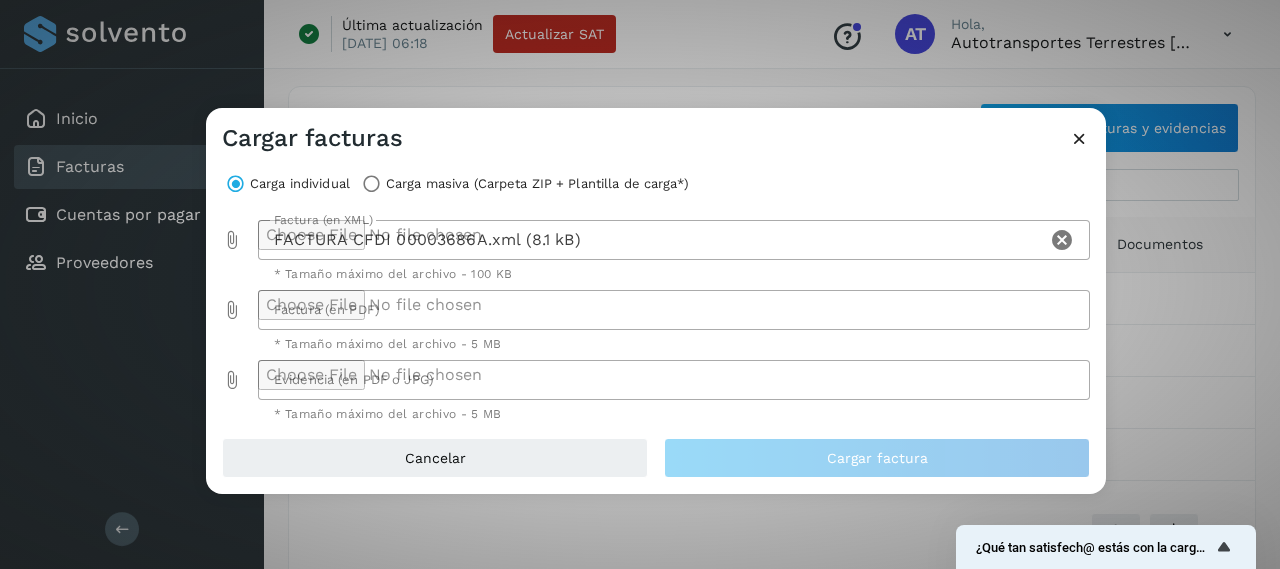 click 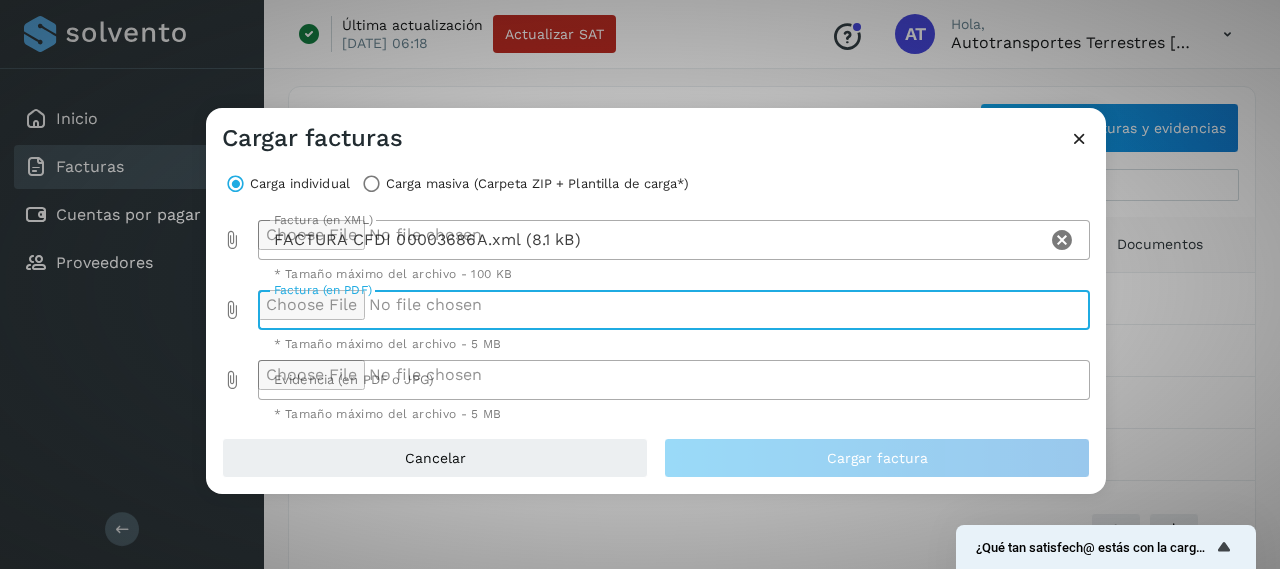 type on "**********" 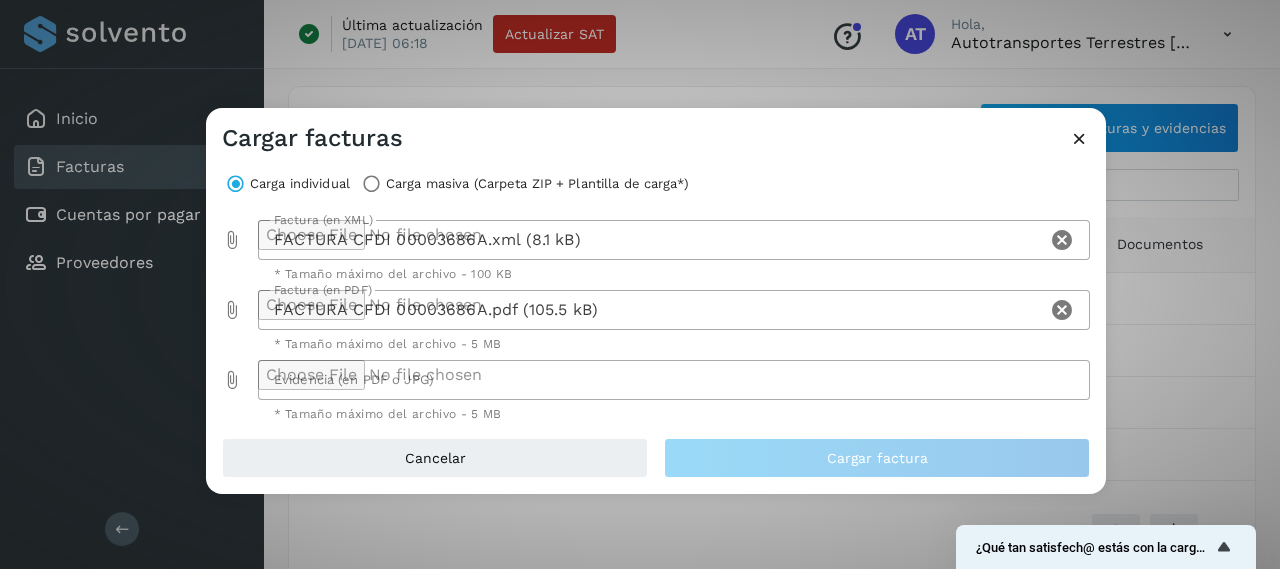 click 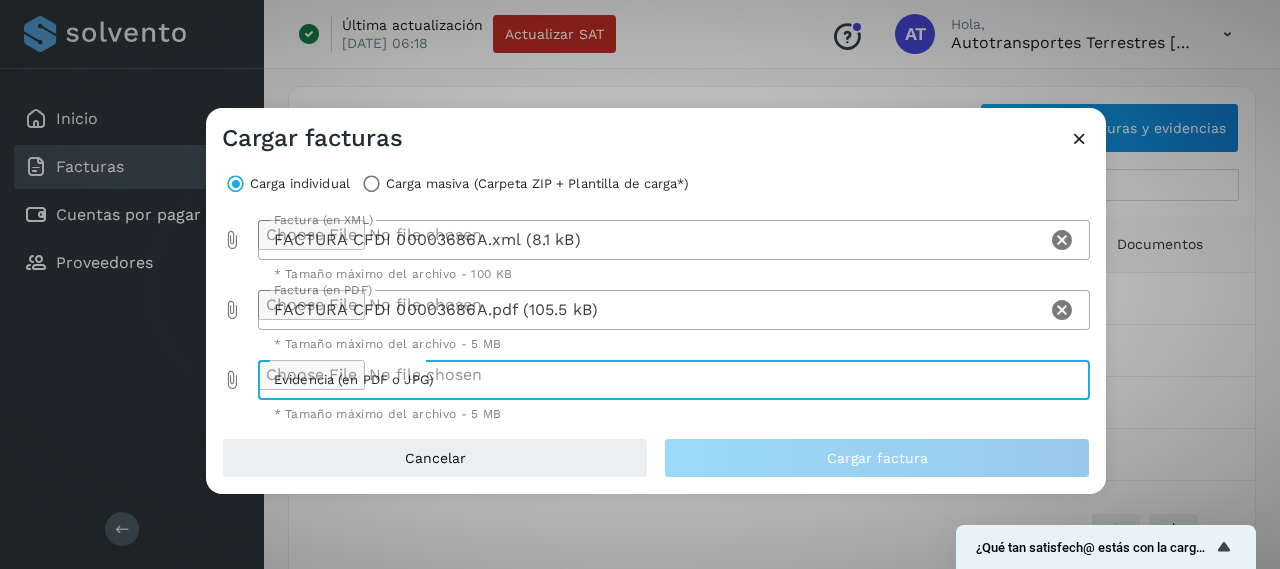 type on "**********" 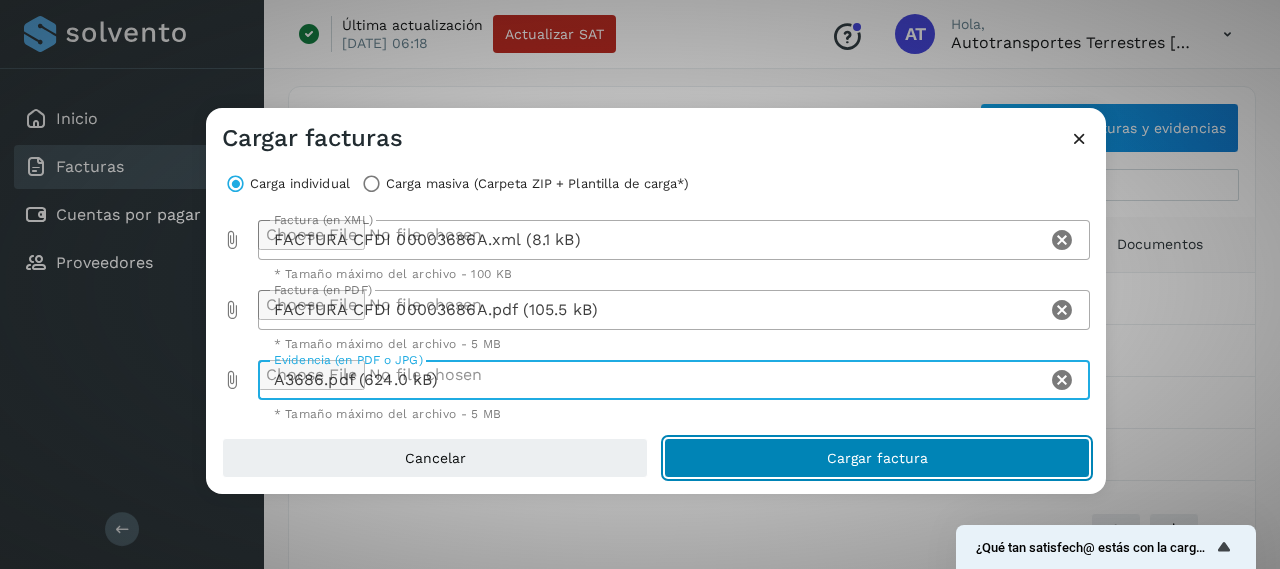 click on "Cargar factura" 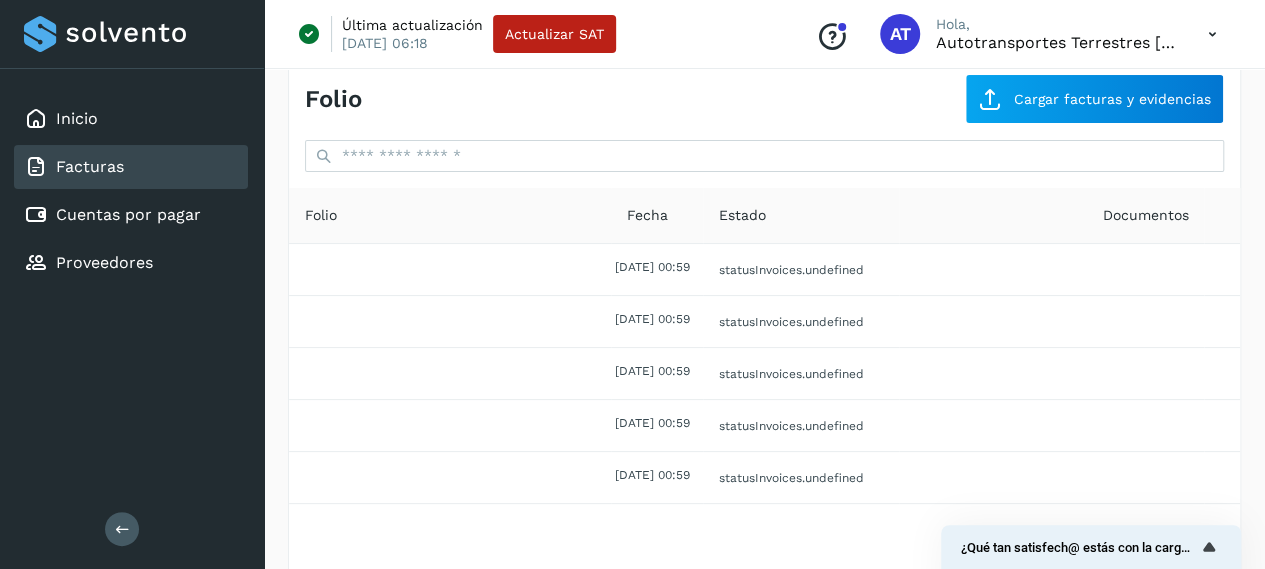 scroll, scrollTop: 0, scrollLeft: 0, axis: both 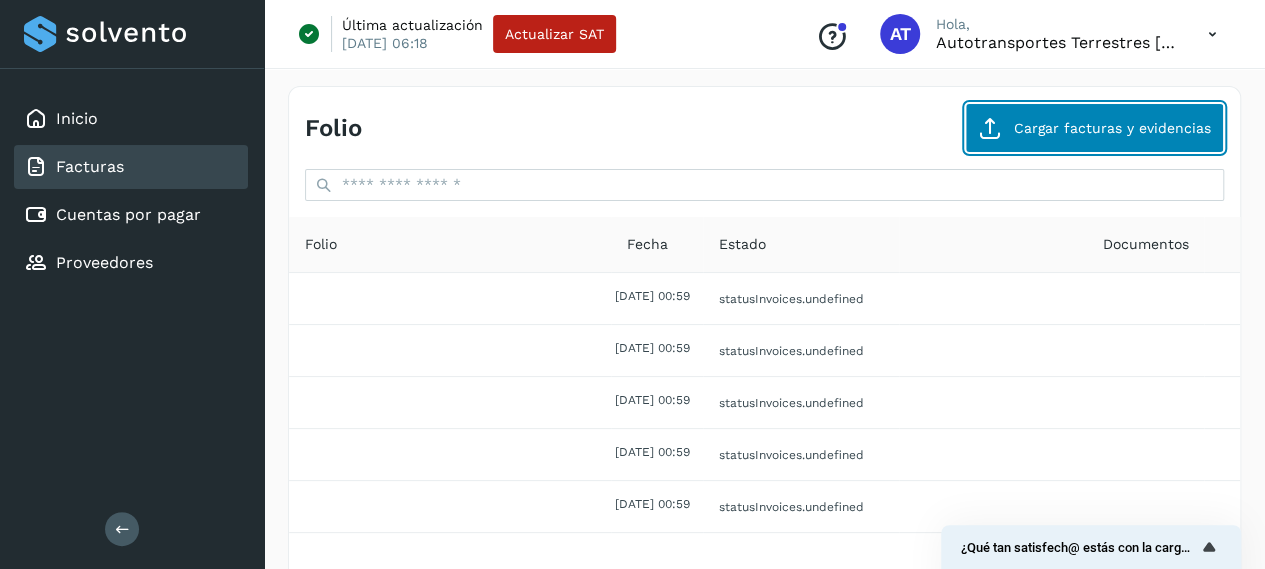 click on "Cargar facturas y evidencias" at bounding box center [1094, 128] 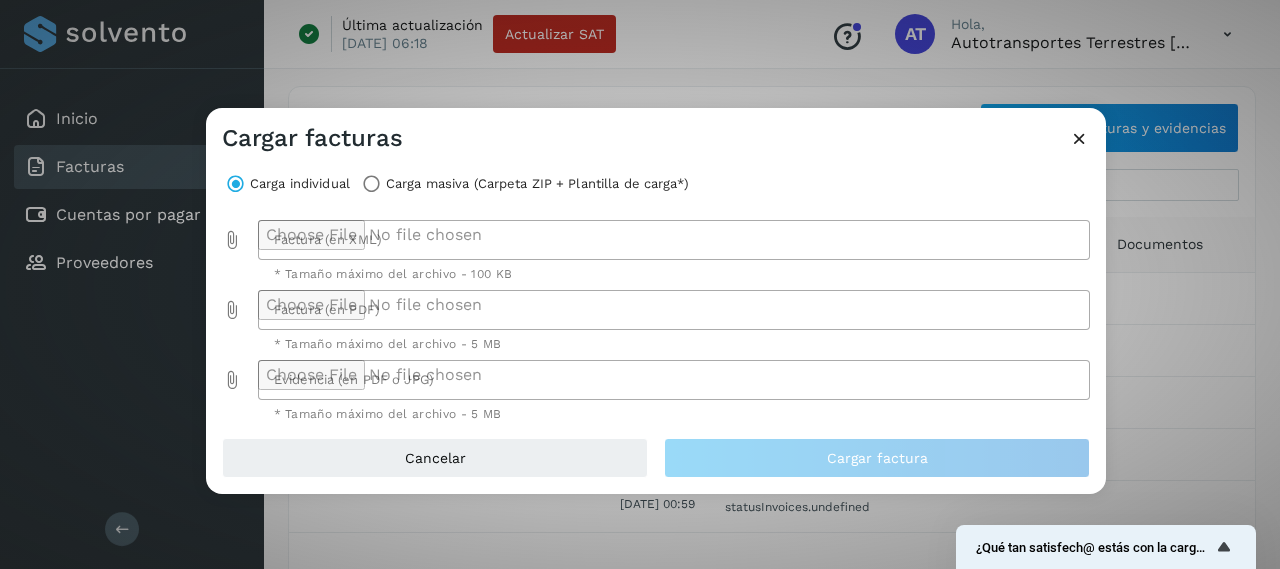 click 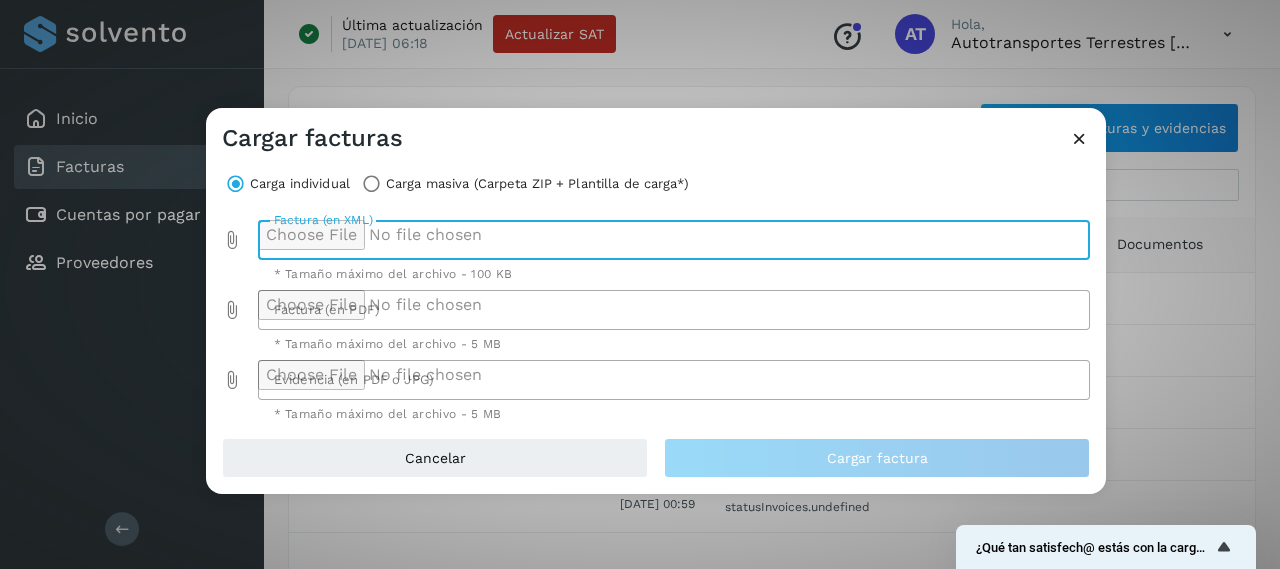 type on "**********" 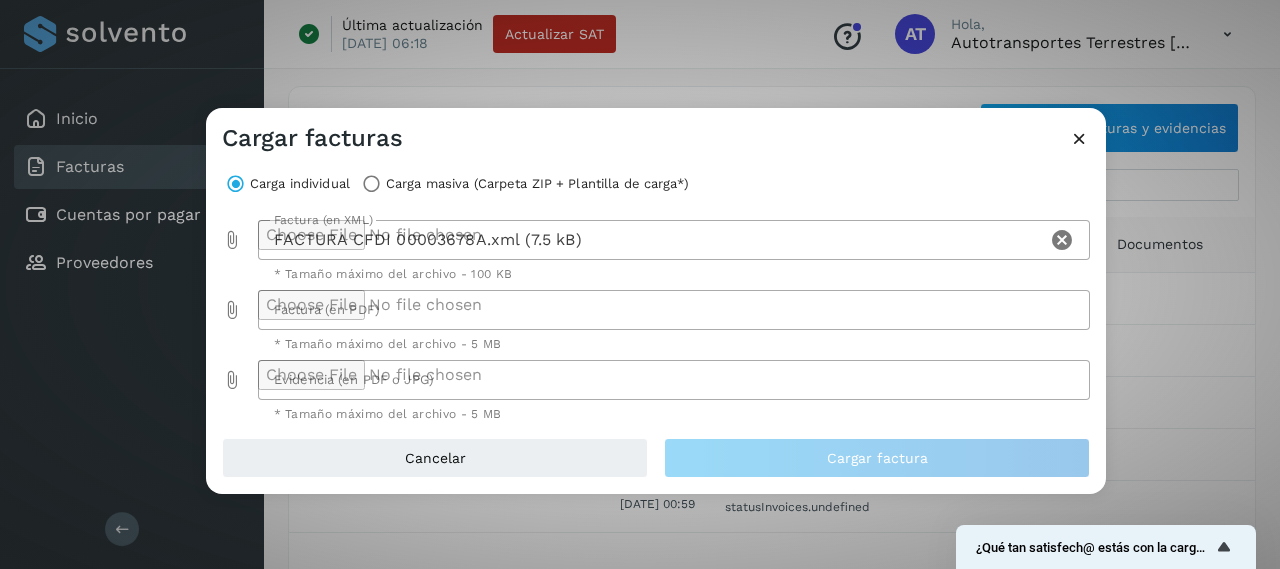 click 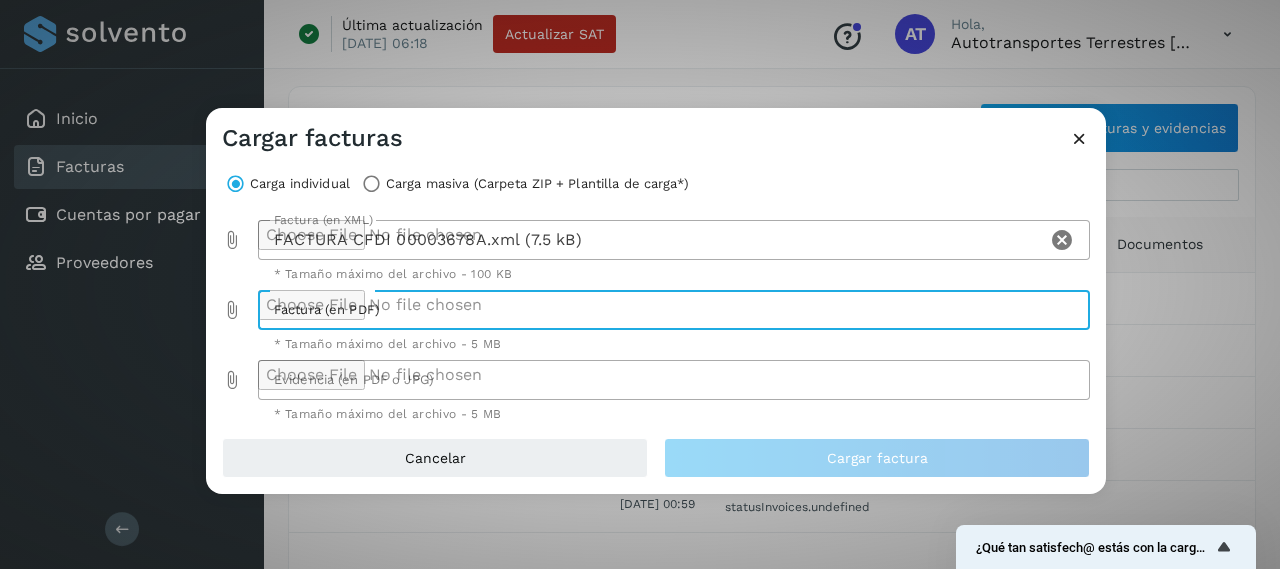 type on "**********" 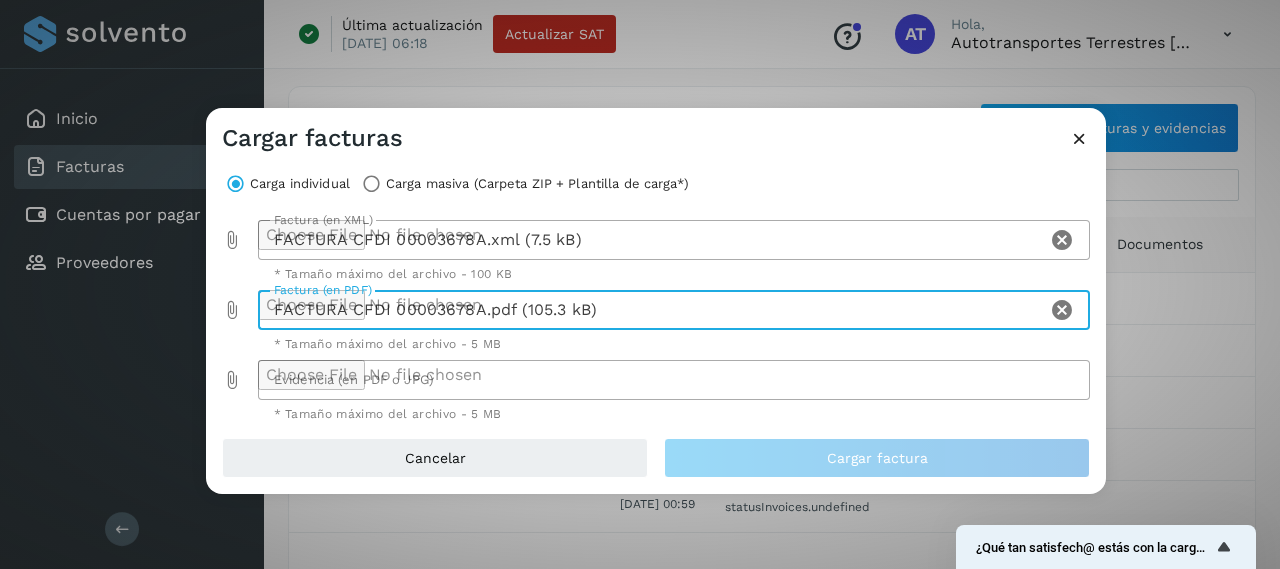 click 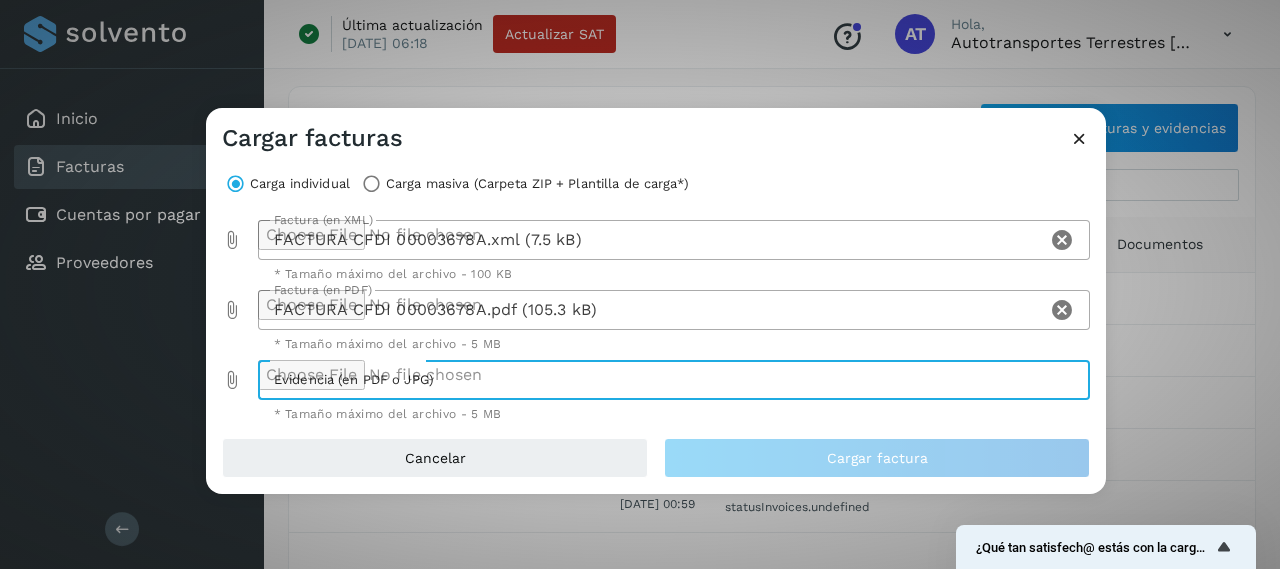 type on "**********" 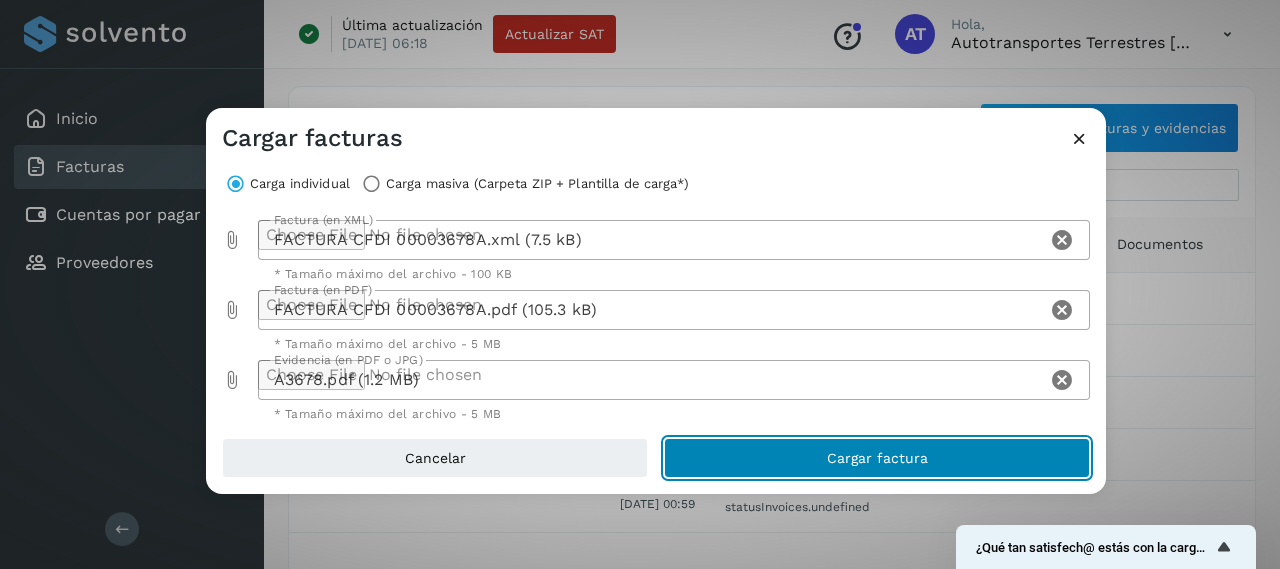 click on "Cargar factura" 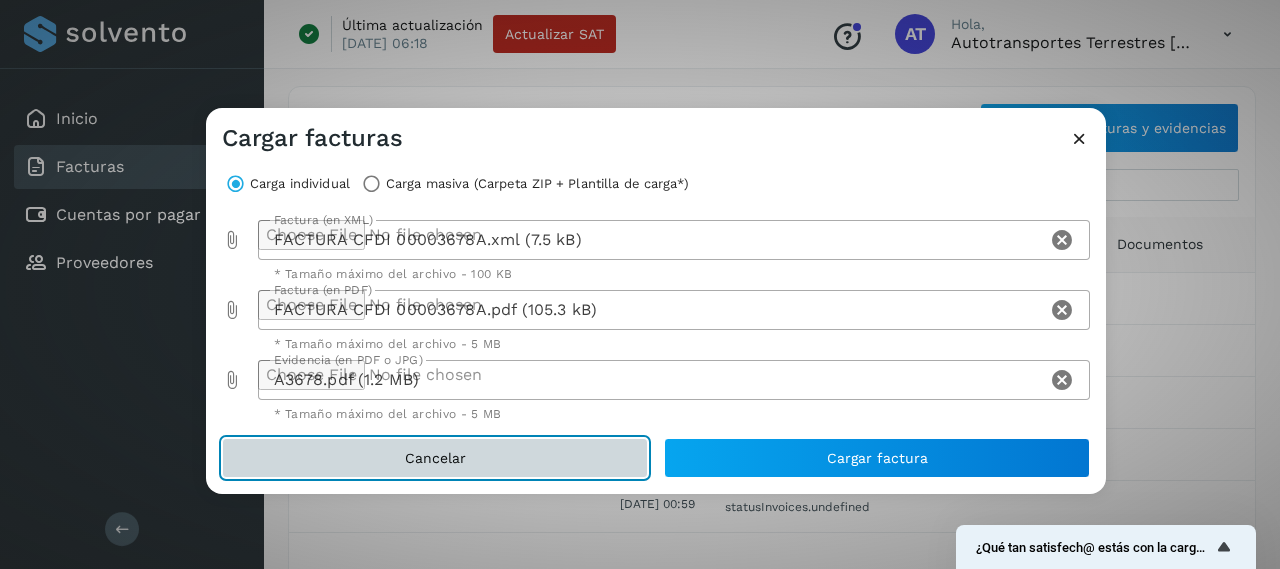 click on "Cancelar" 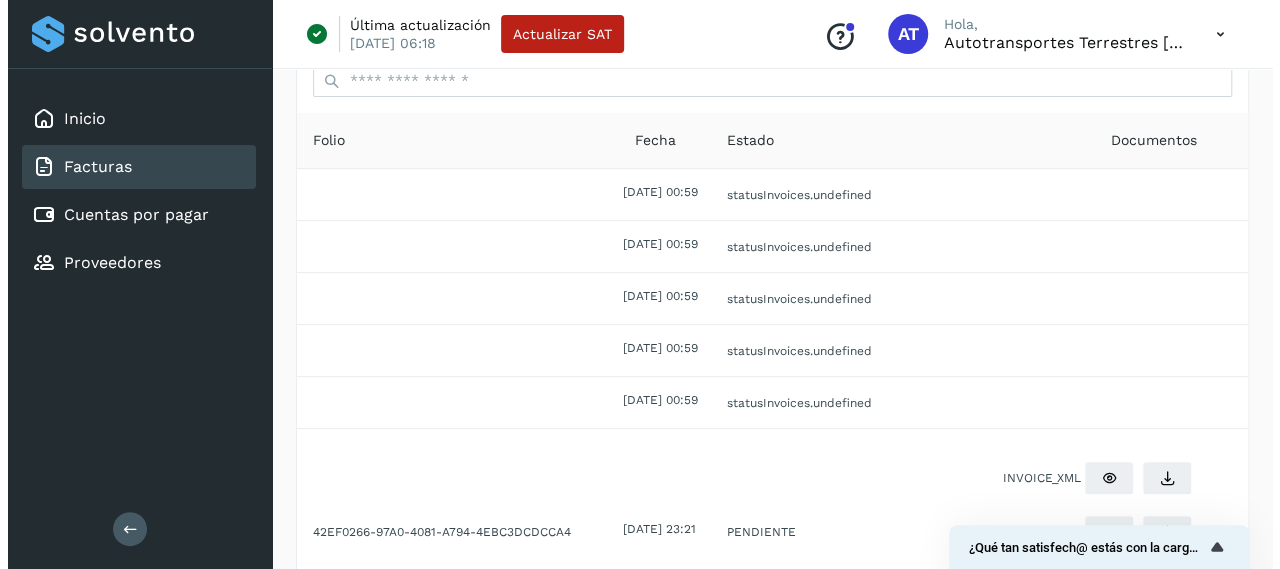 scroll, scrollTop: 0, scrollLeft: 0, axis: both 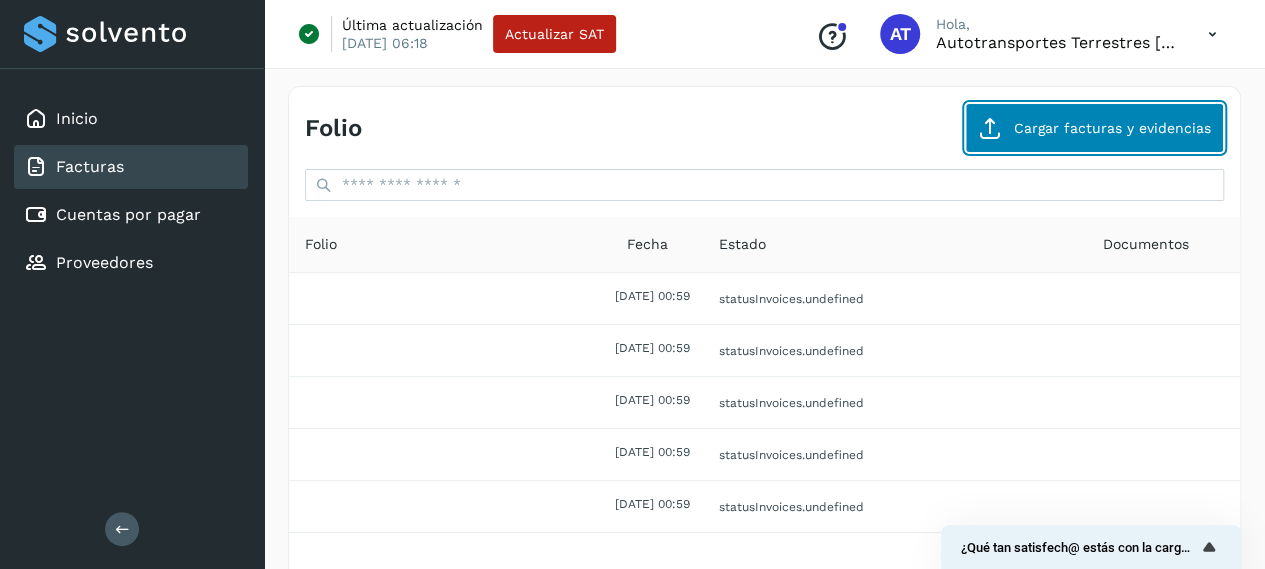 click on "Cargar facturas y evidencias" at bounding box center (1094, 128) 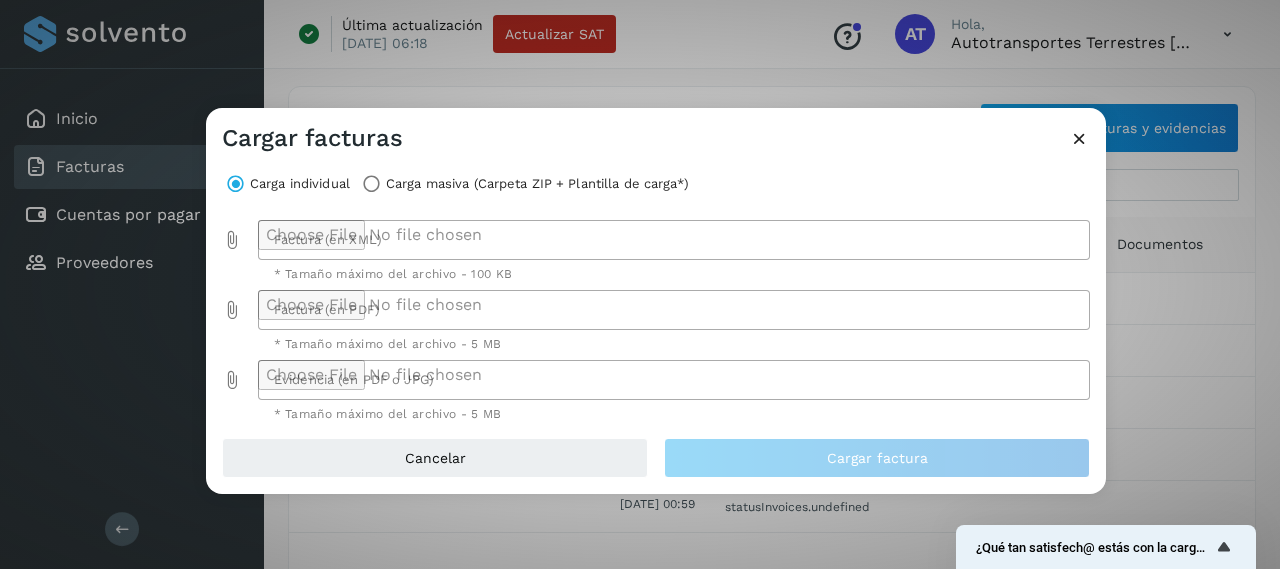 click at bounding box center [656, 209] 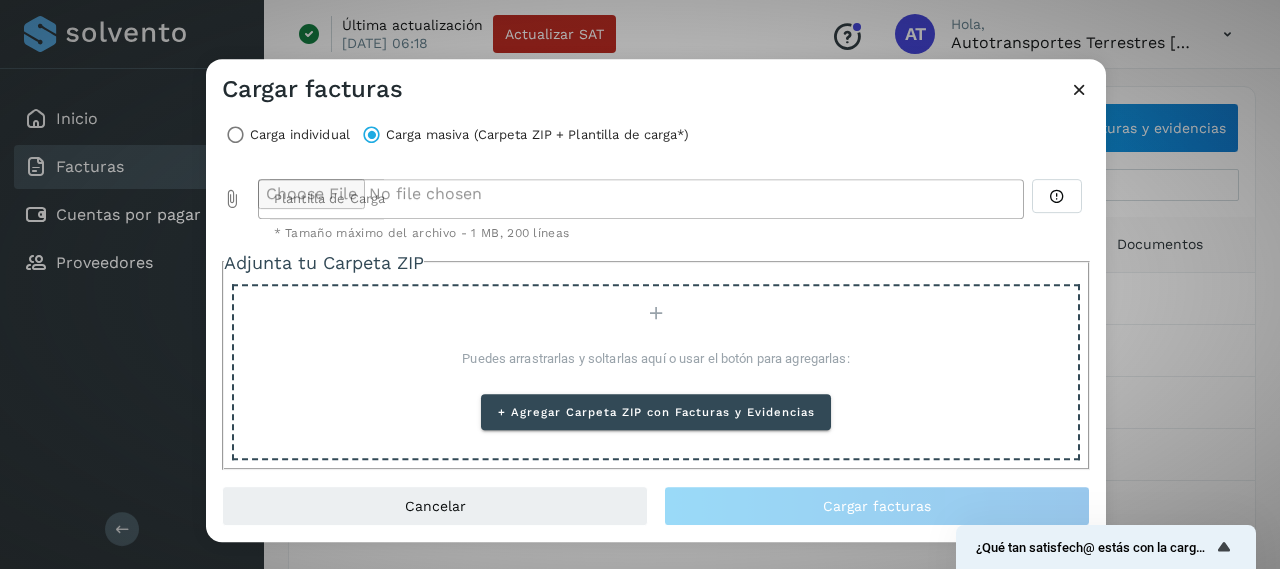 click 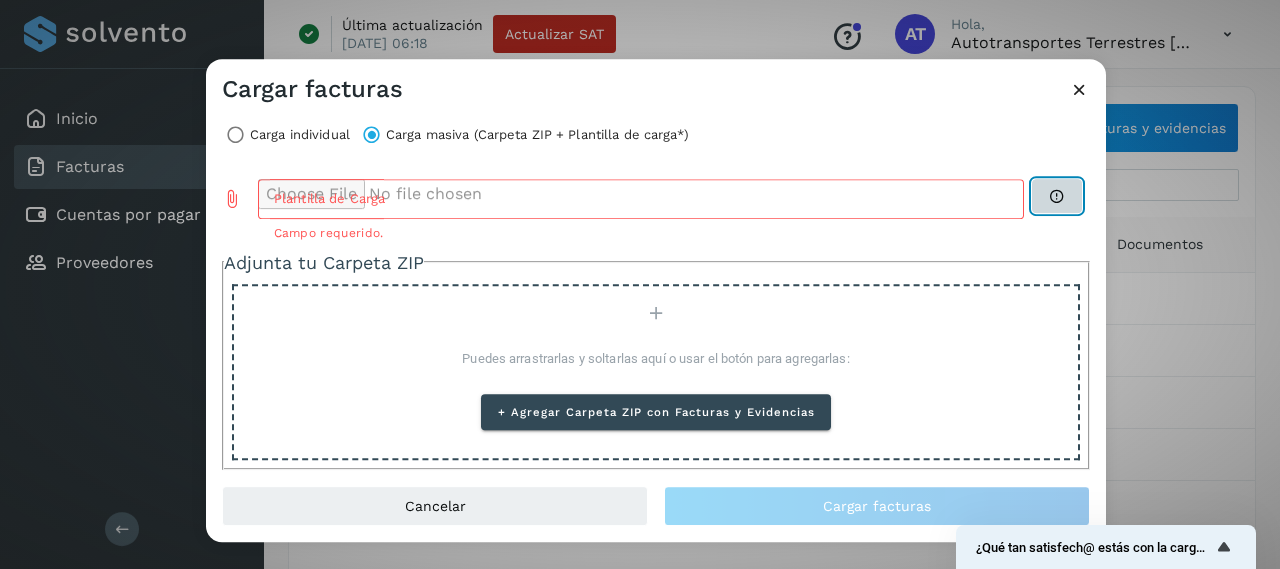 click at bounding box center (1057, 196) 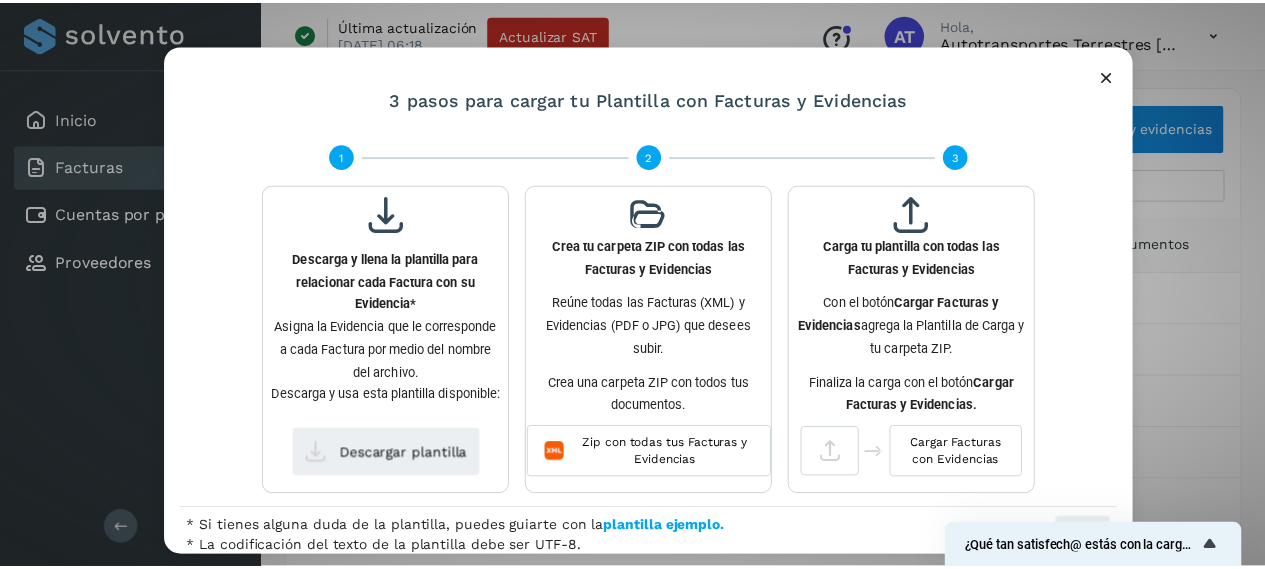 scroll, scrollTop: 50, scrollLeft: 0, axis: vertical 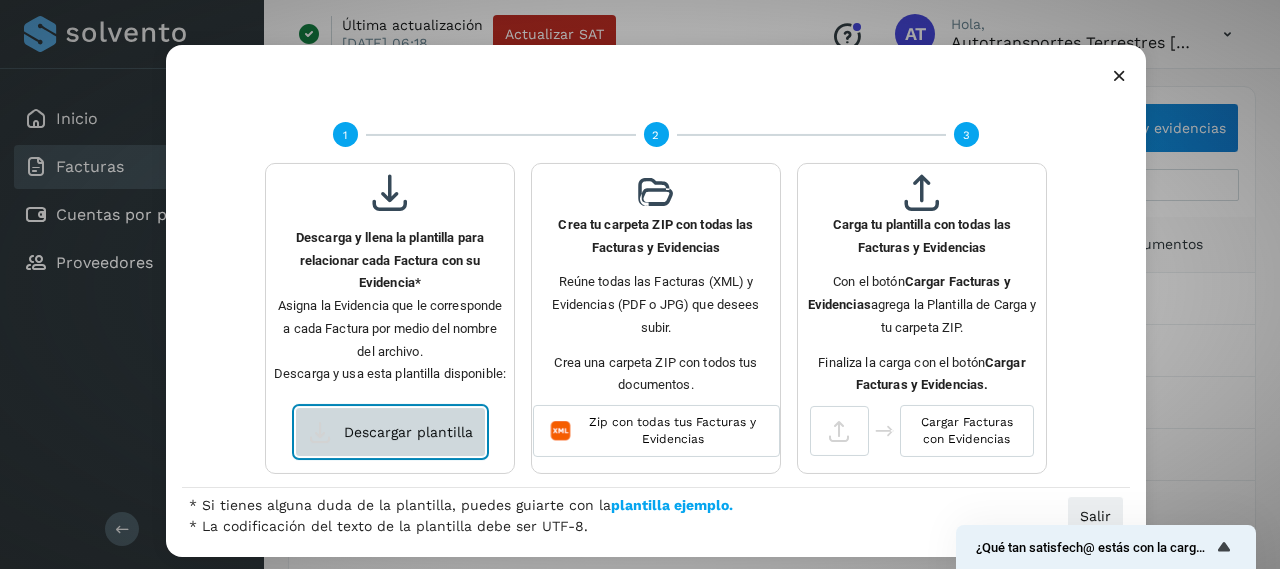 click on "Descargar plantilla" at bounding box center (390, 432) 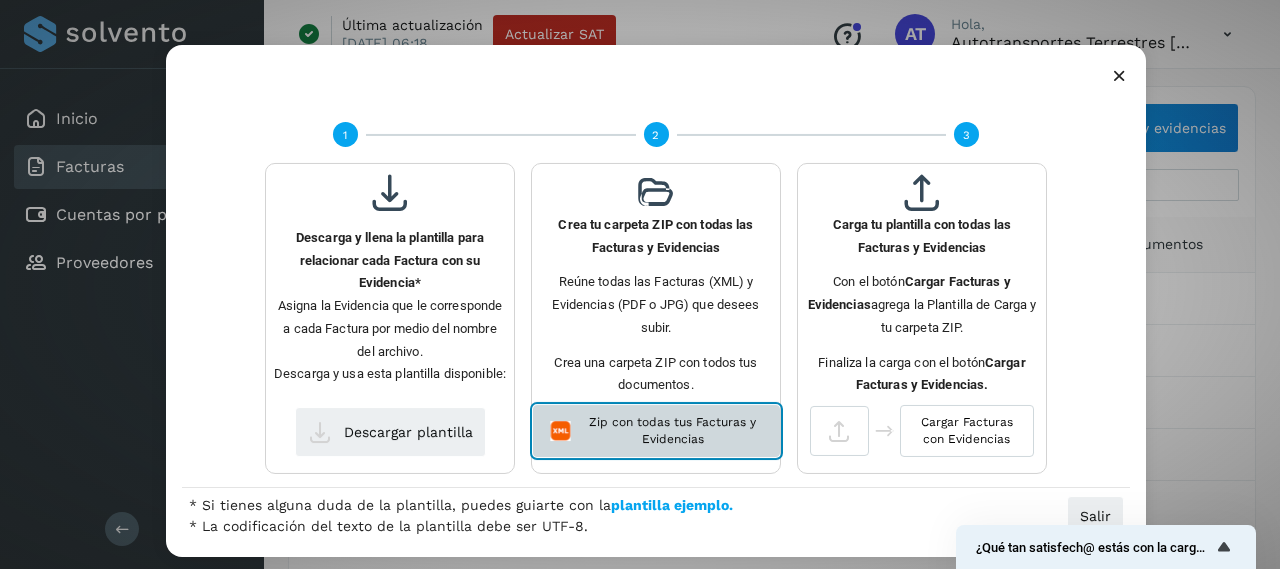 click on "Zip con todas tus Facturas y Evidencias" 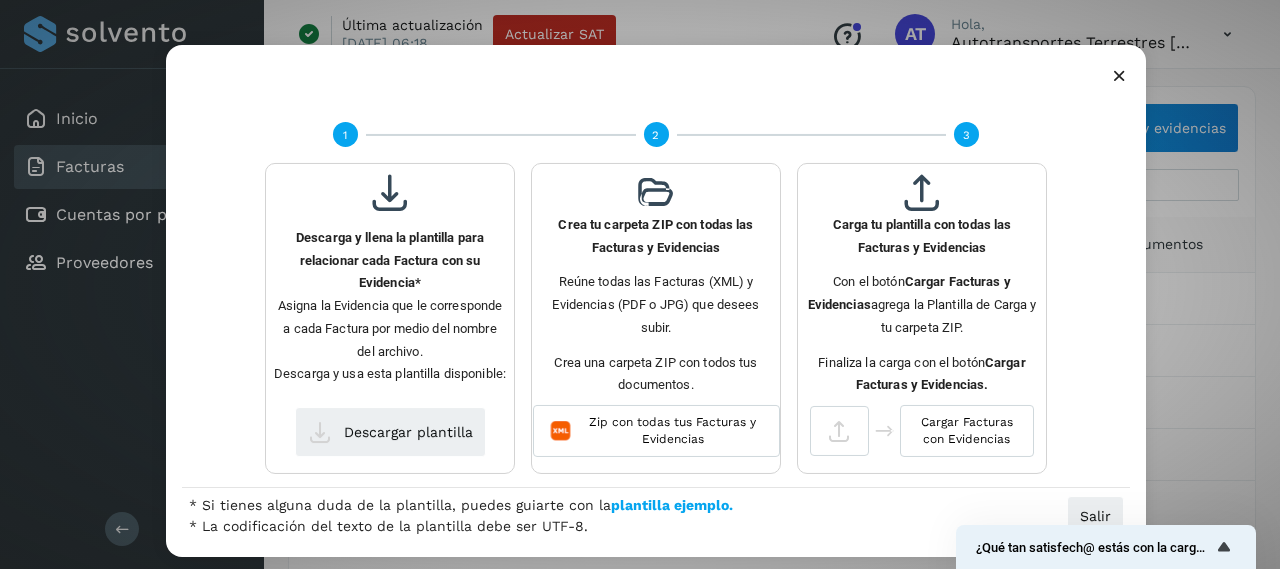 click on "plantilla ejemplo." at bounding box center [672, 505] 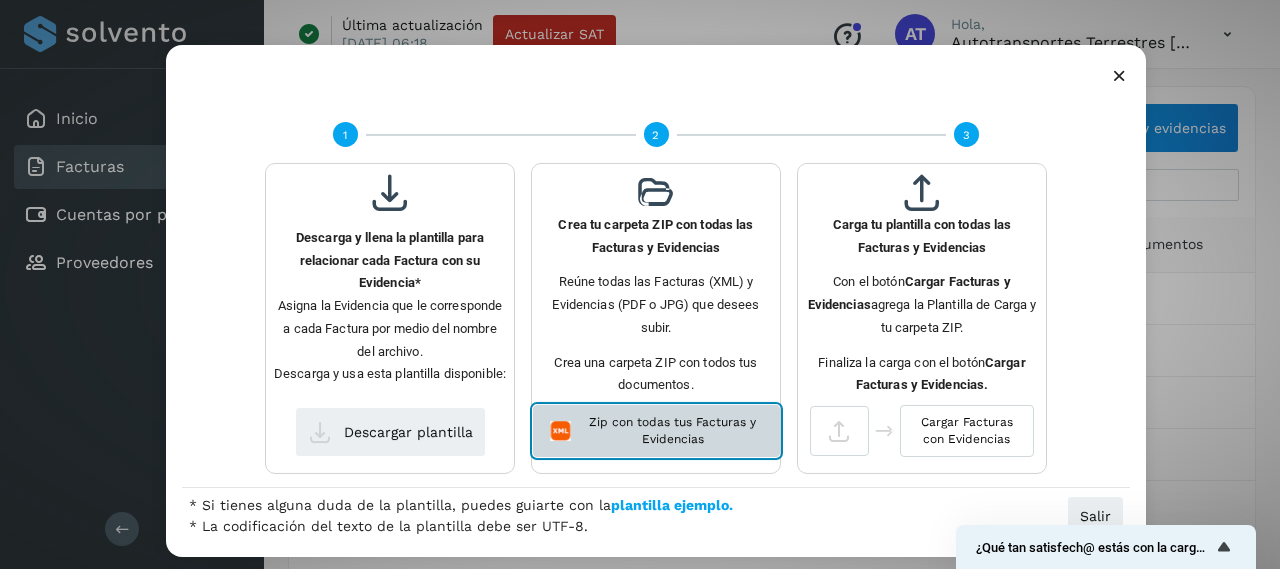 click on "Zip con todas tus Facturas y Evidencias" 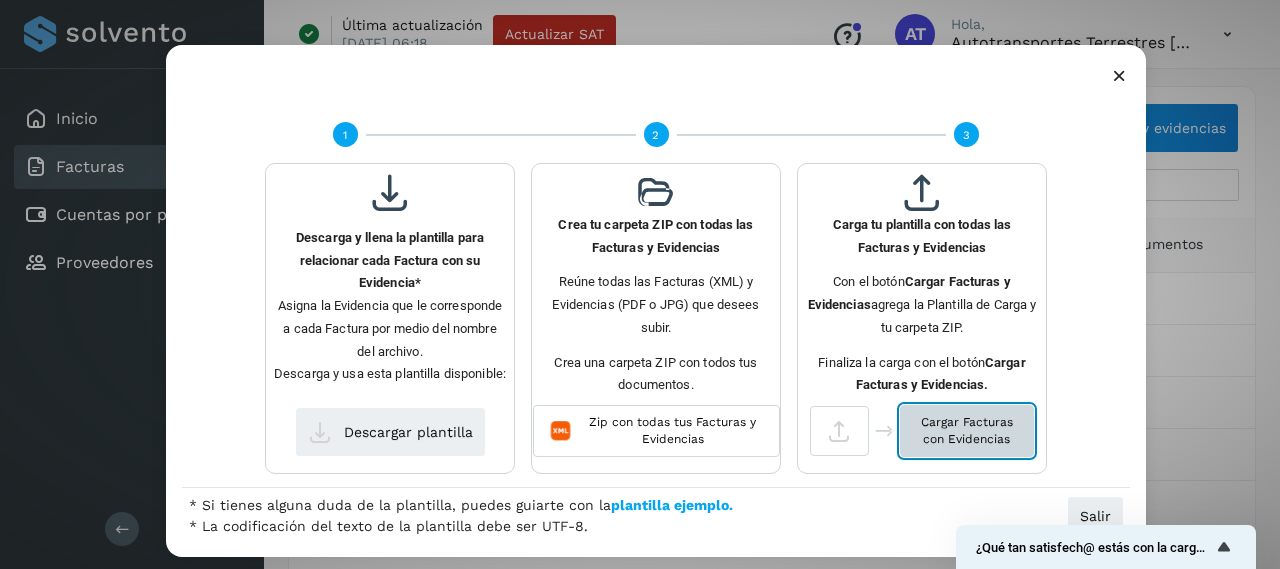 click on "Cargar Facturas con Evidencias" 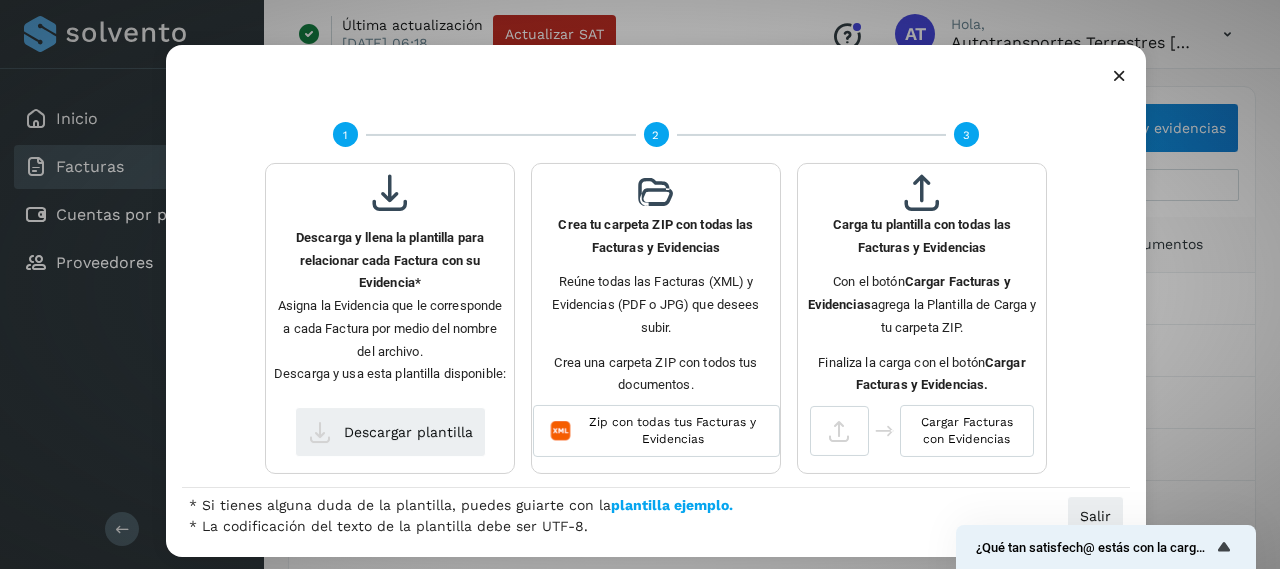 click at bounding box center (656, 67) 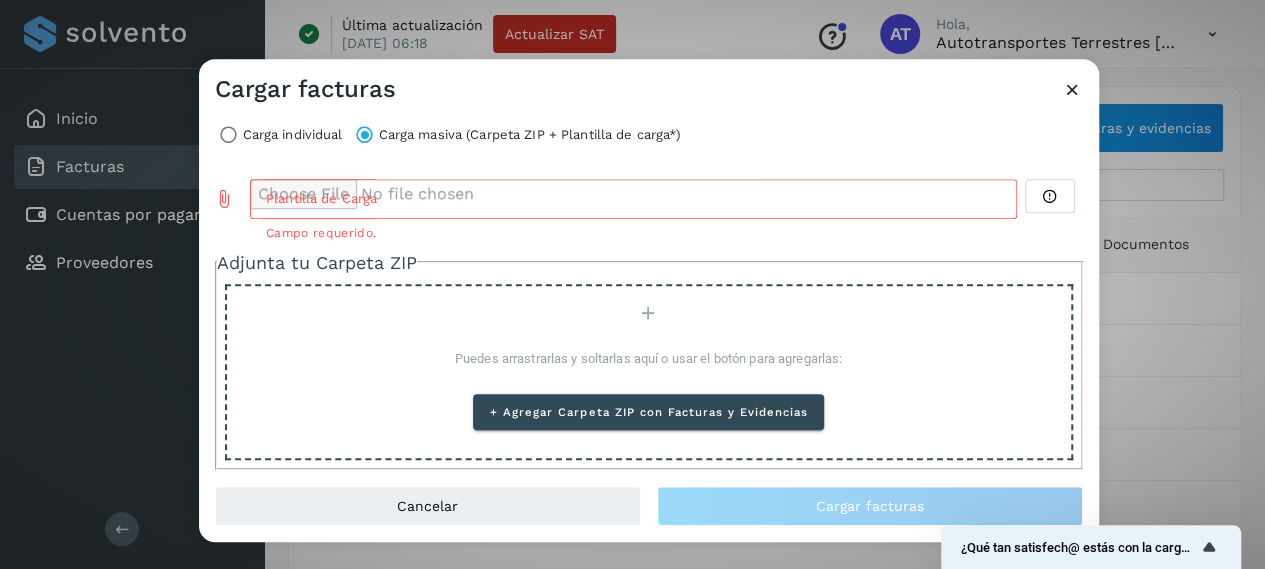 click at bounding box center (1072, 89) 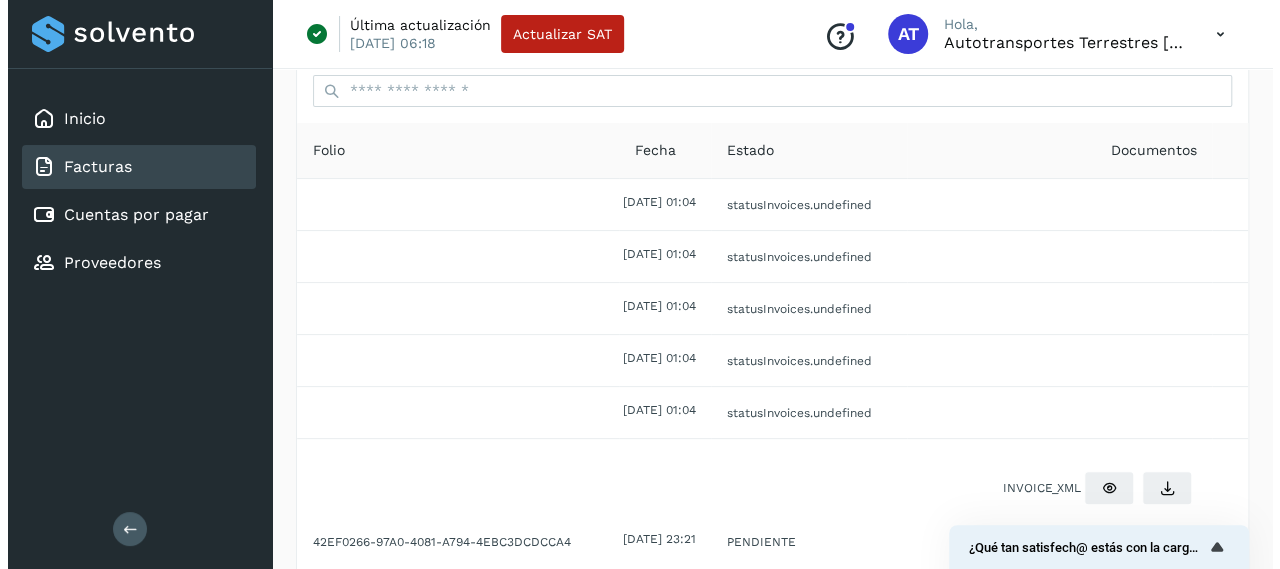scroll, scrollTop: 0, scrollLeft: 0, axis: both 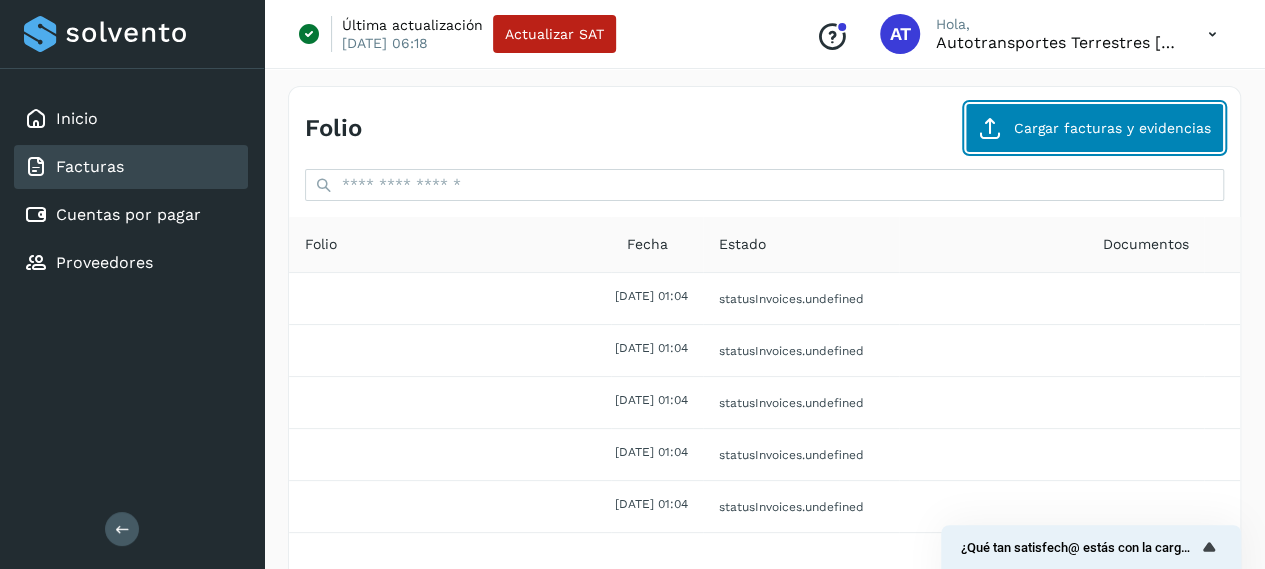 click on "Cargar facturas y evidencias" 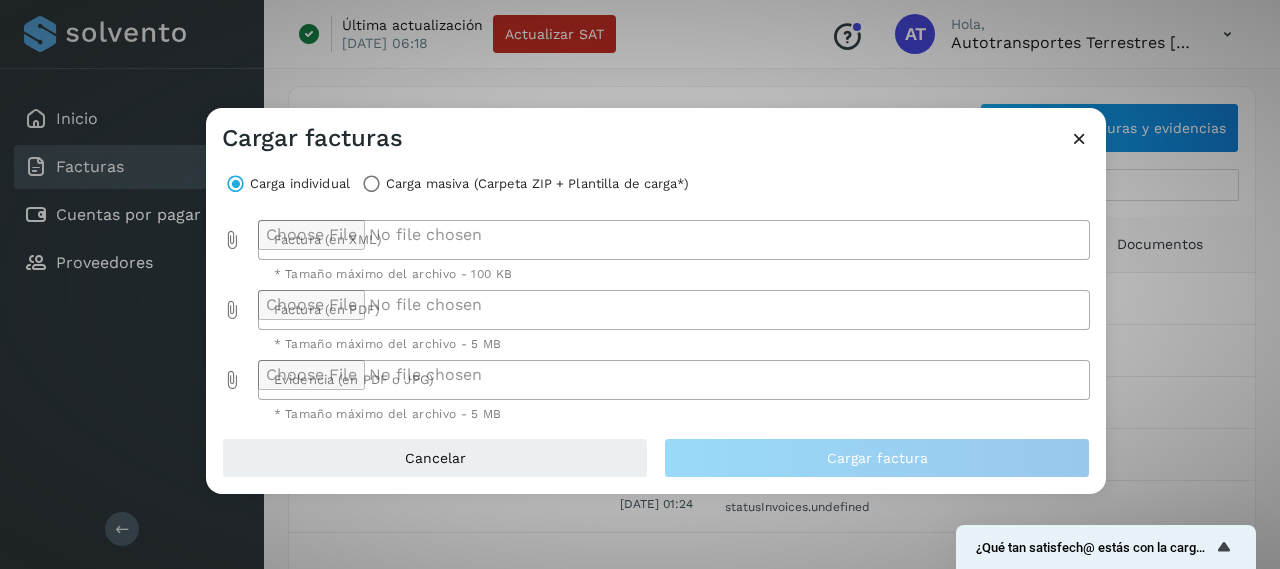 click on "Carga masiva (Carpeta ZIP + Plantilla de carga*)" at bounding box center (537, 184) 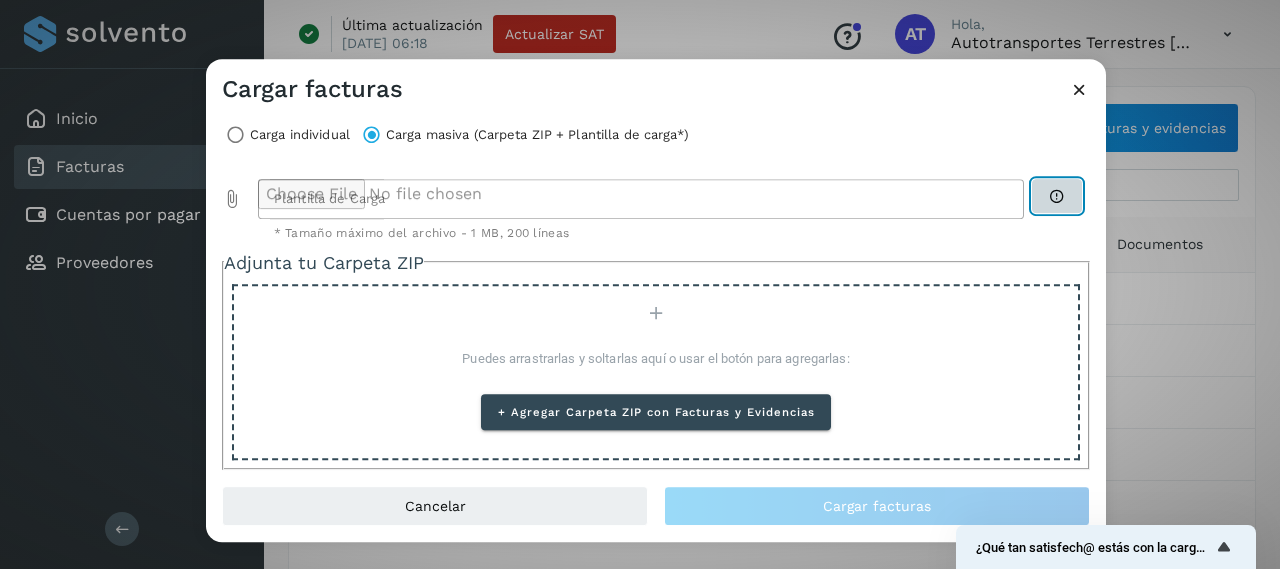 click at bounding box center (1057, 196) 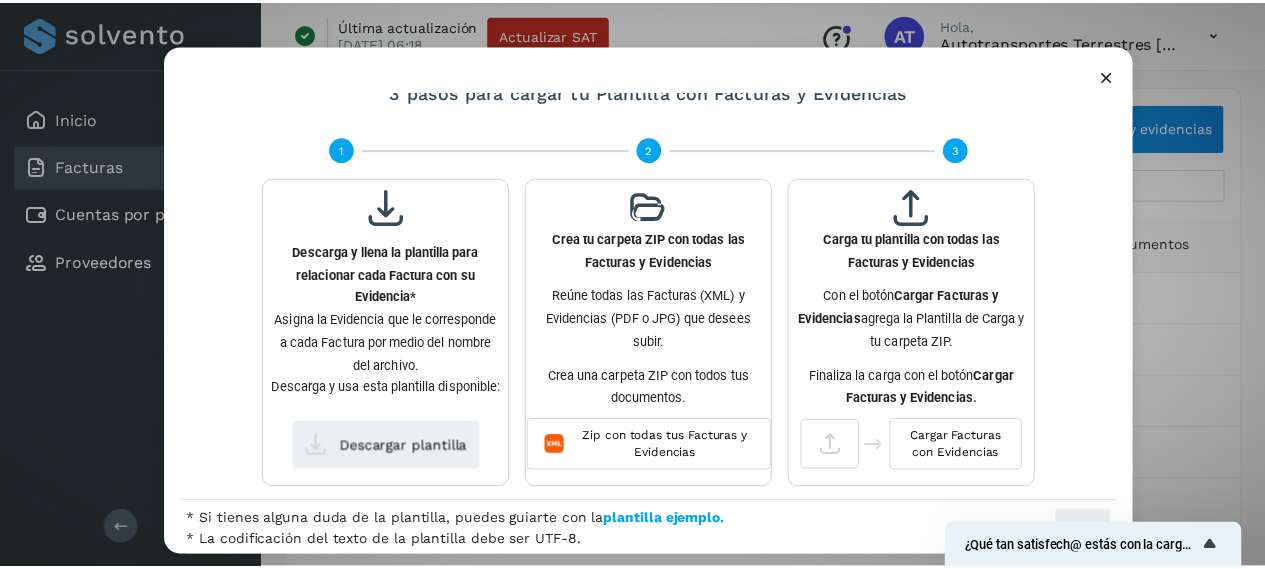 scroll, scrollTop: 50, scrollLeft: 0, axis: vertical 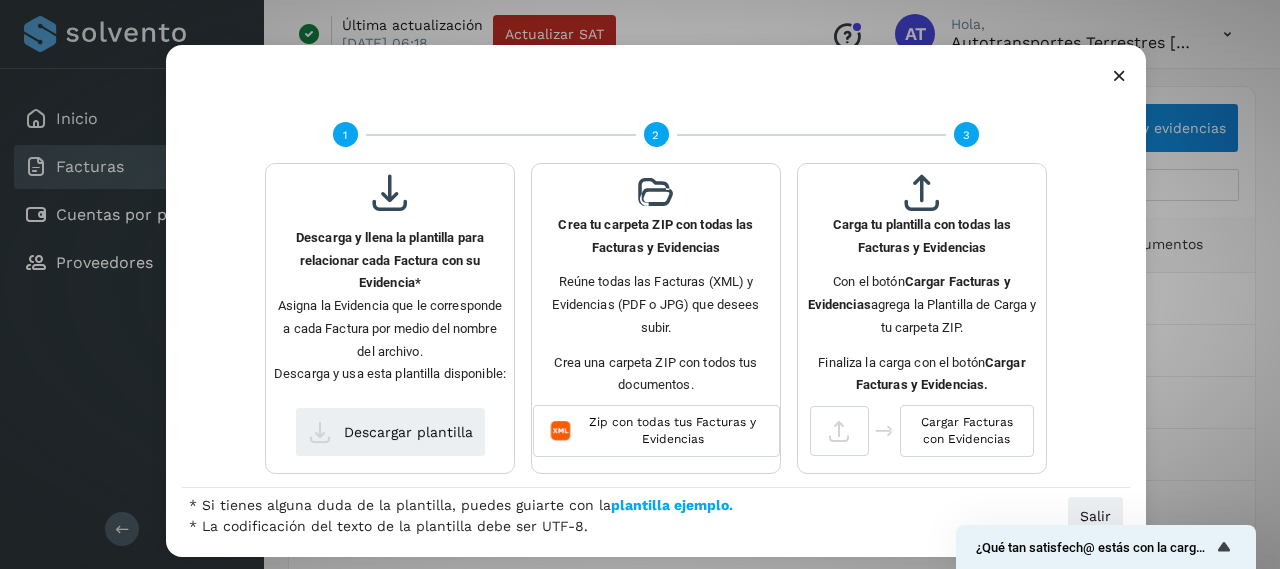 click on "plantilla ejemplo." at bounding box center [672, 505] 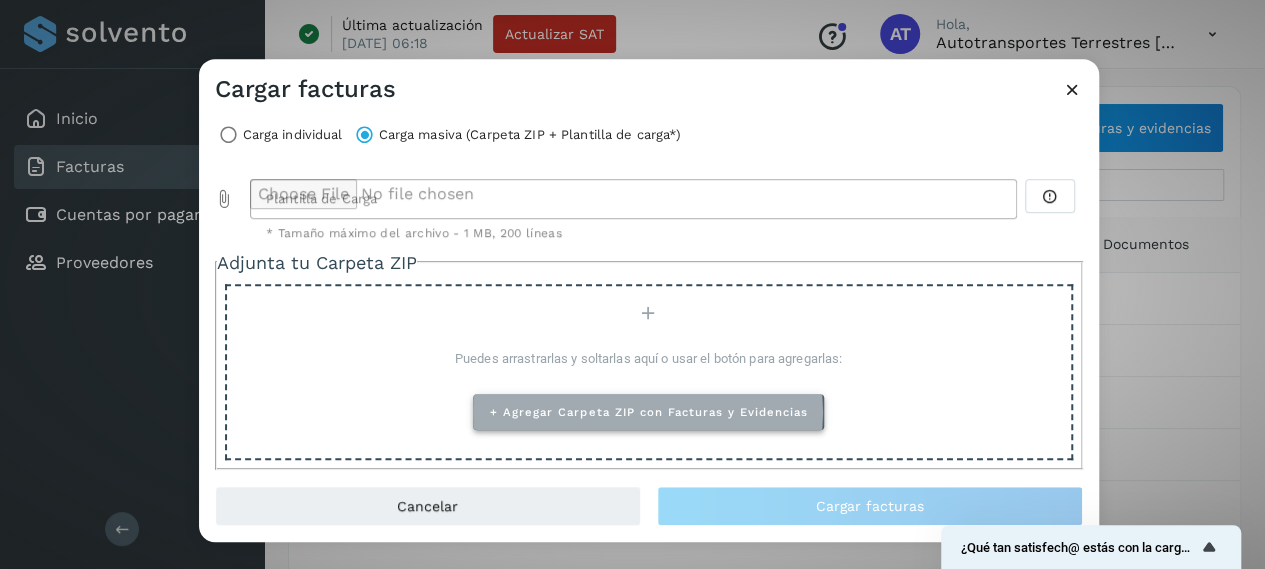 click on "+ Agregar Carpeta ZIP con Facturas y Evidencias" at bounding box center [648, 412] 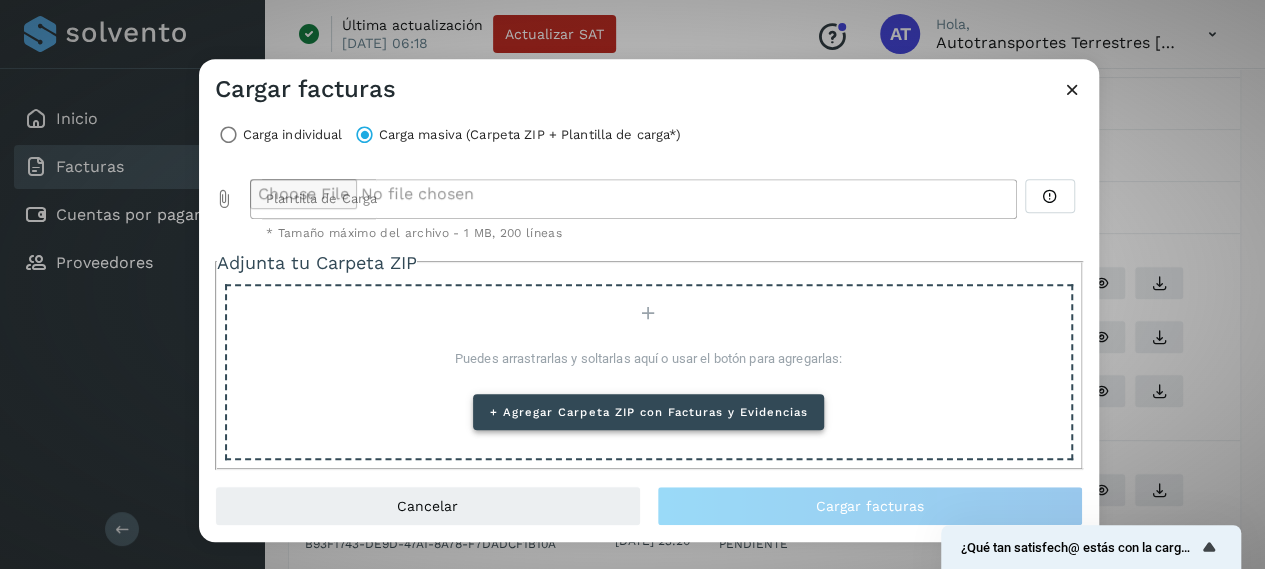 scroll, scrollTop: 400, scrollLeft: 0, axis: vertical 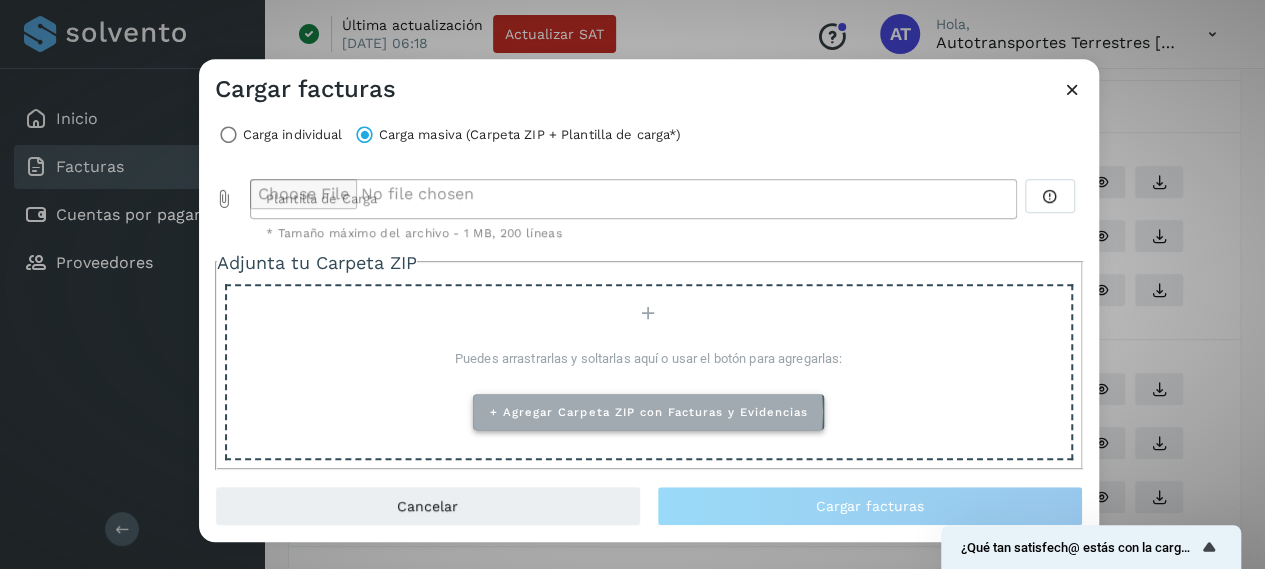 click on "+ Agregar Carpeta ZIP con Facturas y Evidencias" at bounding box center [648, 412] 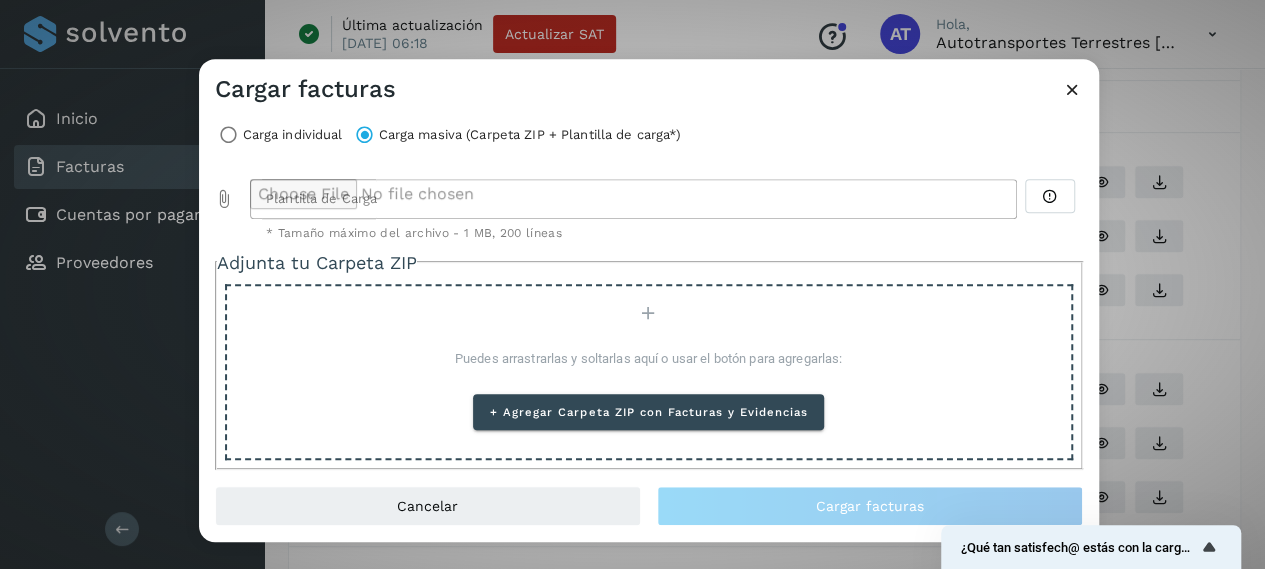 click at bounding box center (1072, 89) 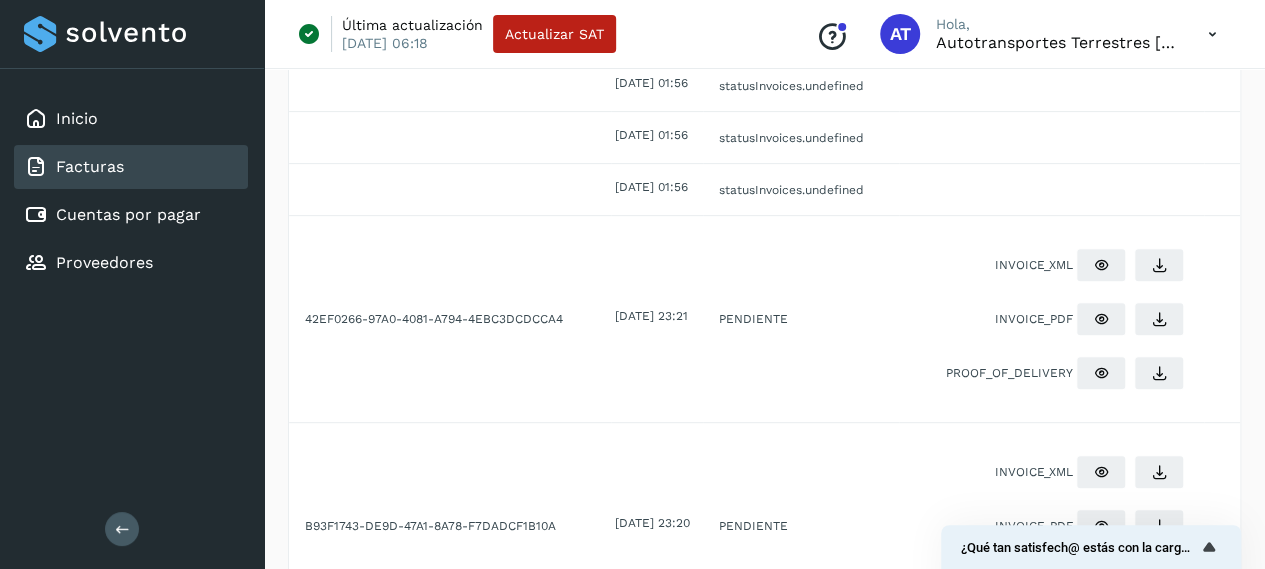 scroll, scrollTop: 0, scrollLeft: 0, axis: both 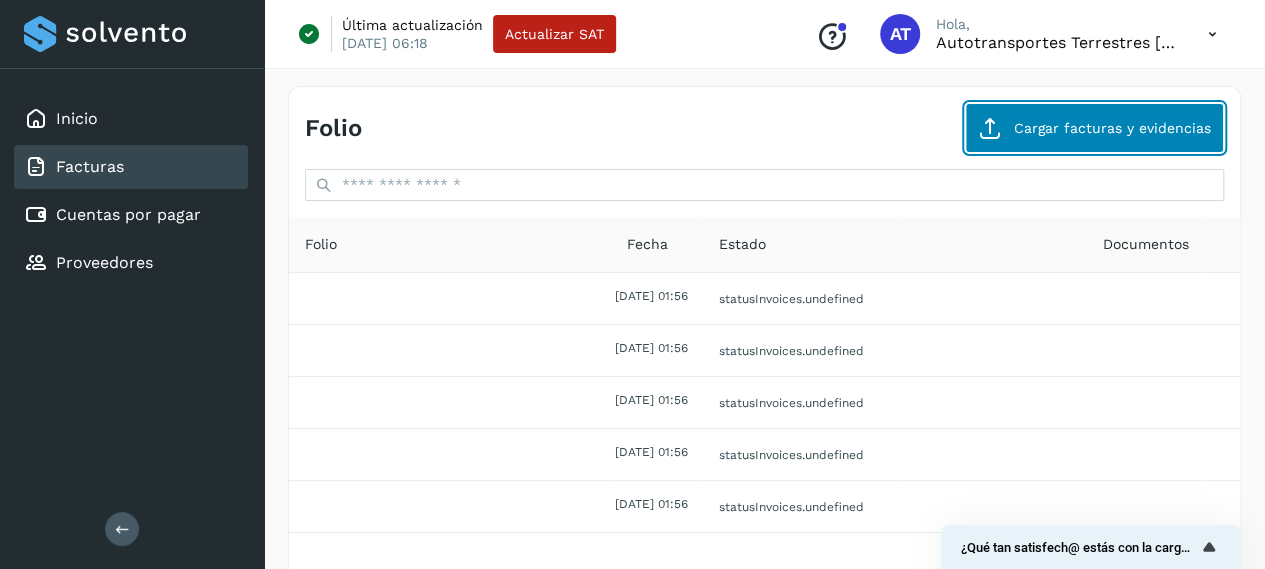 click on "Cargar facturas y evidencias" 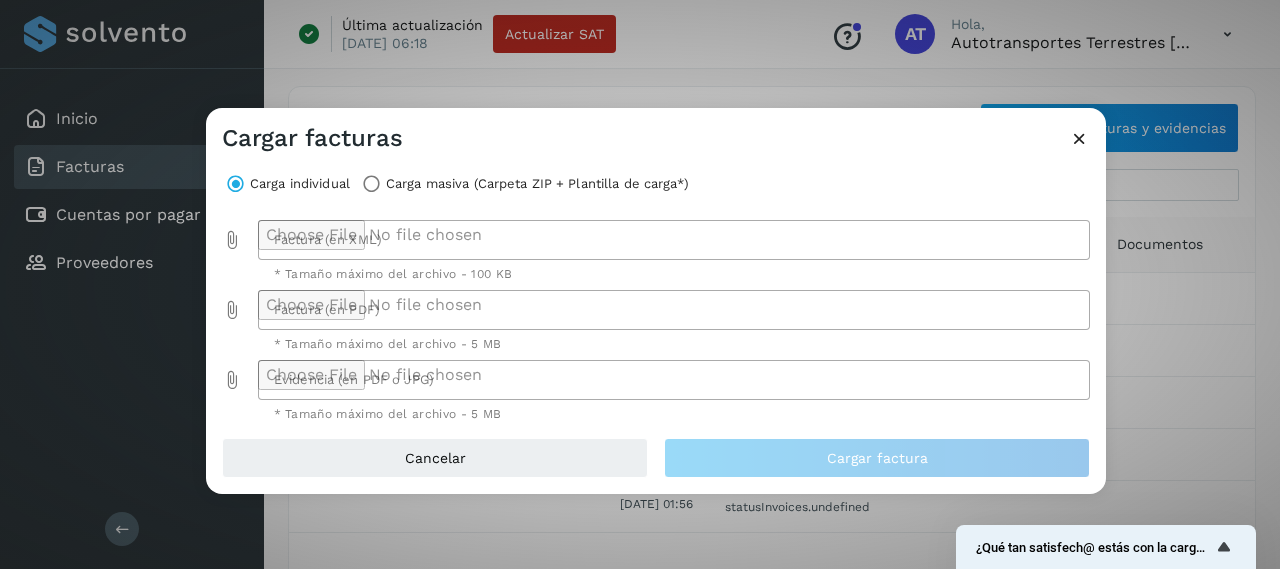 click 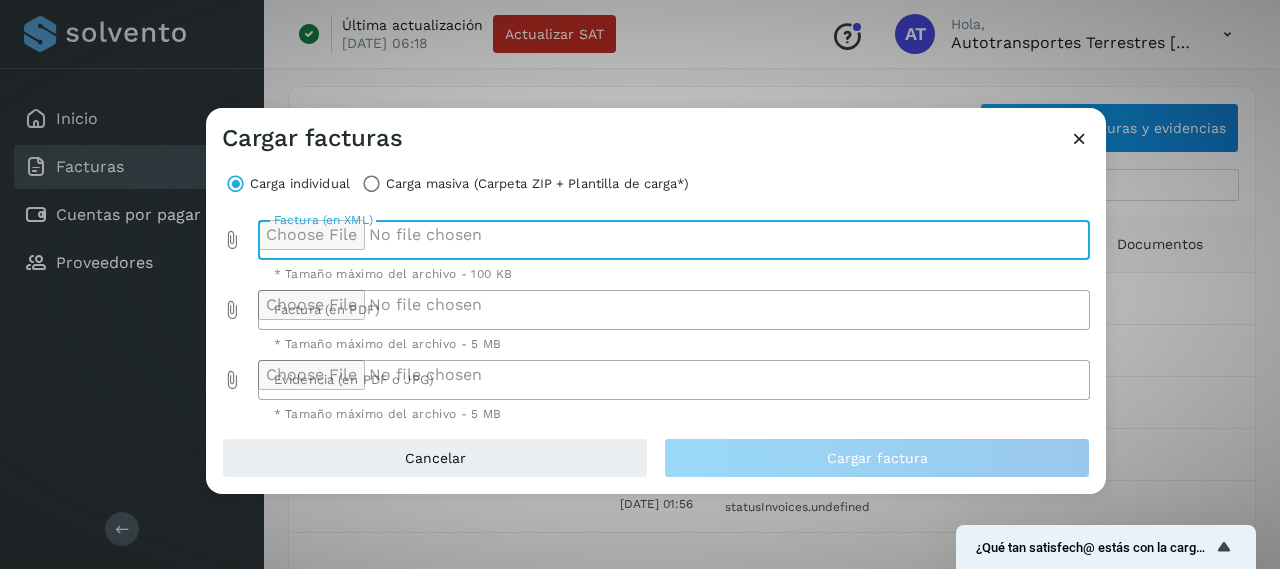 type on "**********" 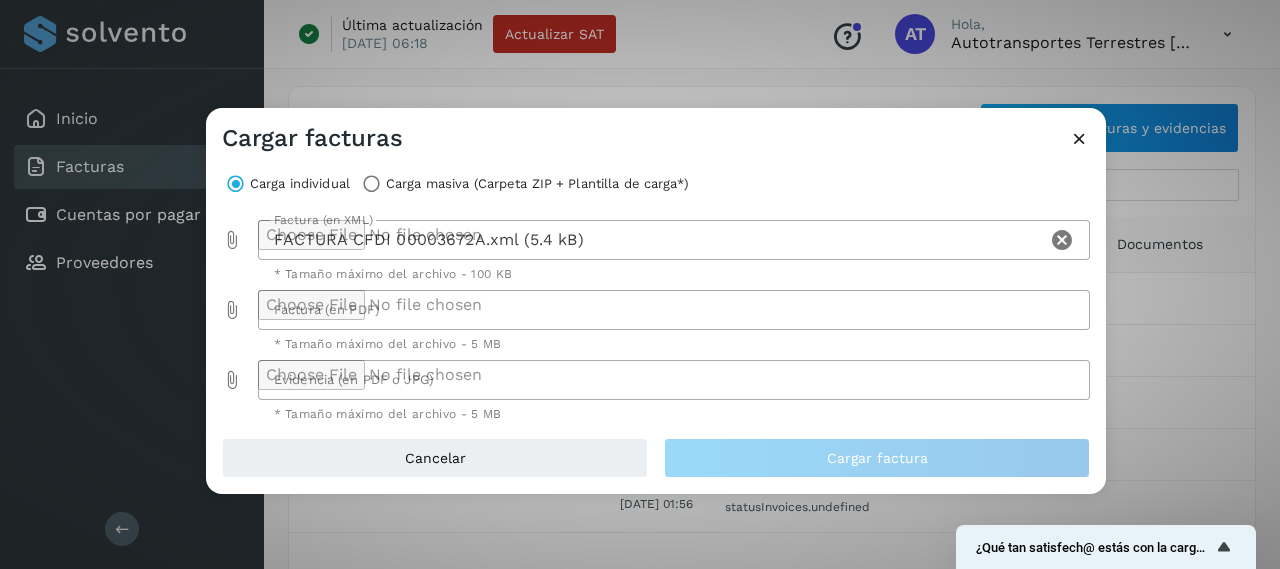 click 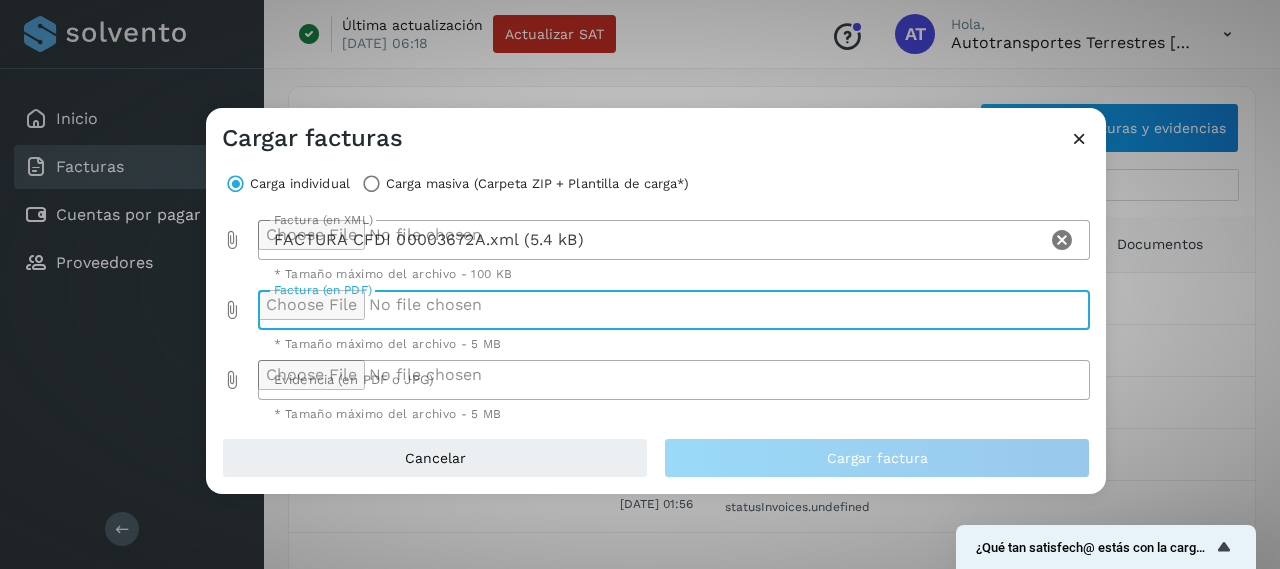 type on "**********" 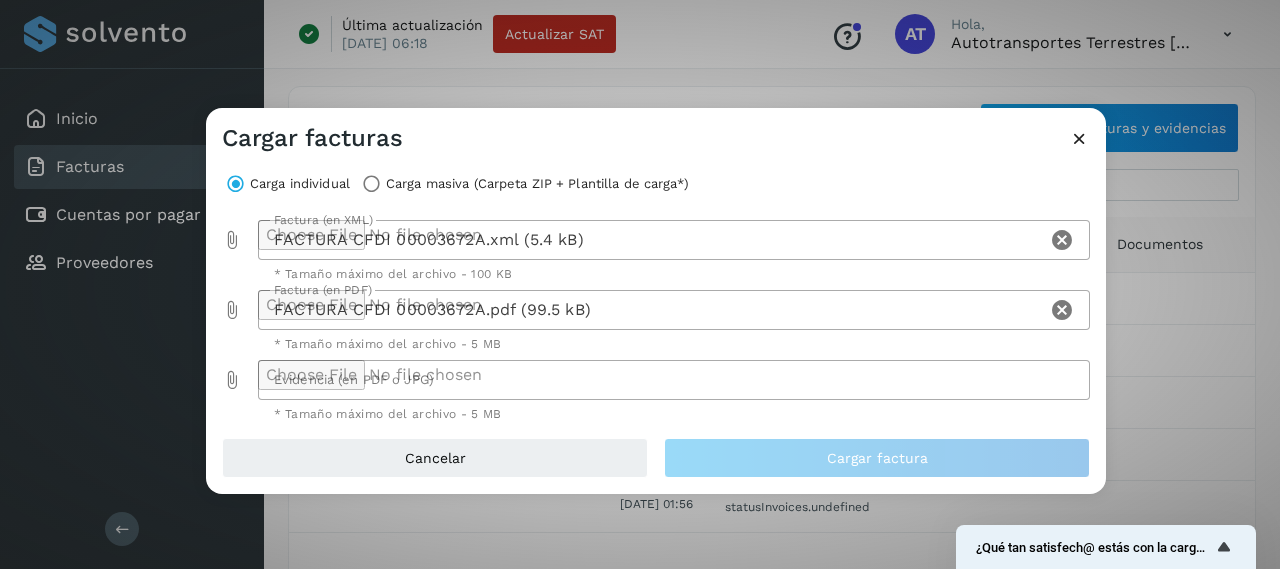 click 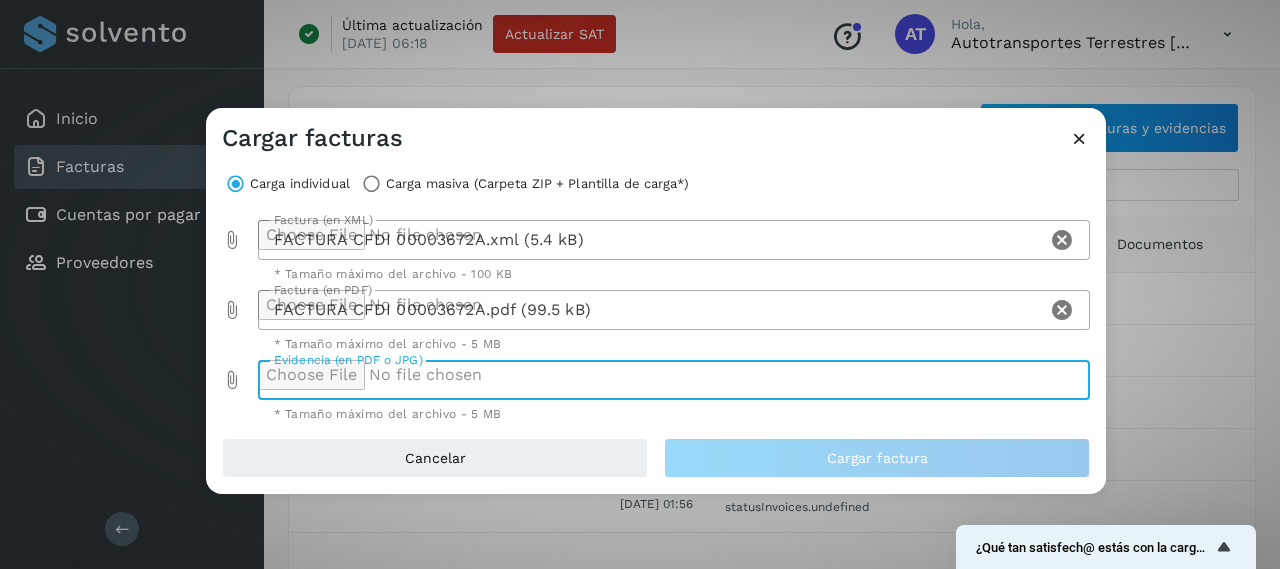 type on "**********" 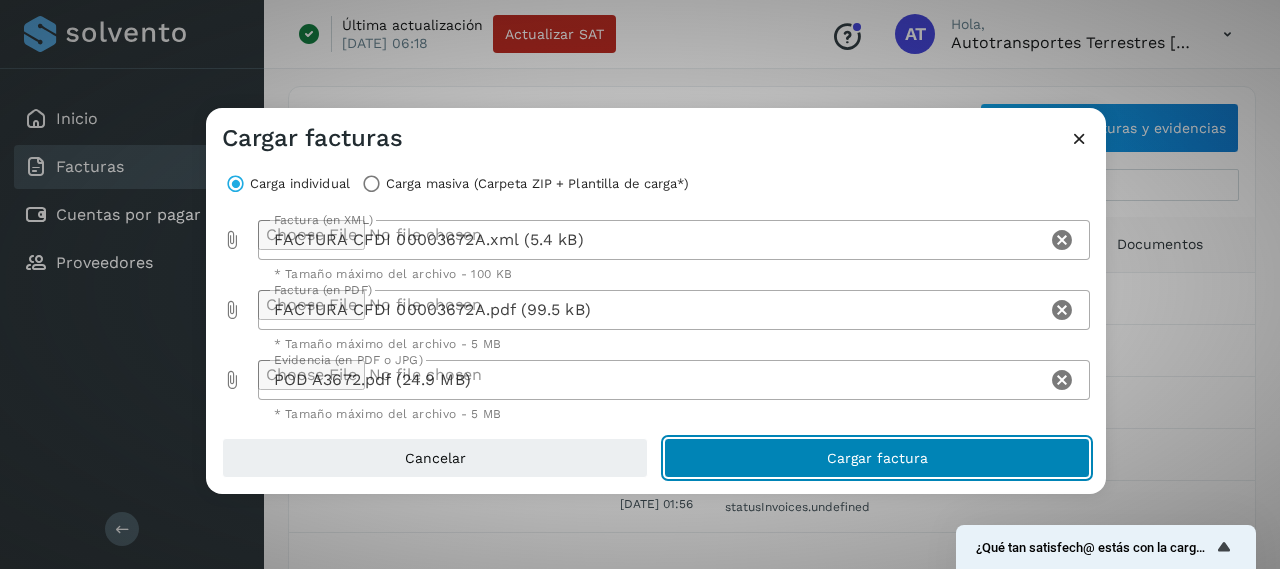 click on "Cargar factura" 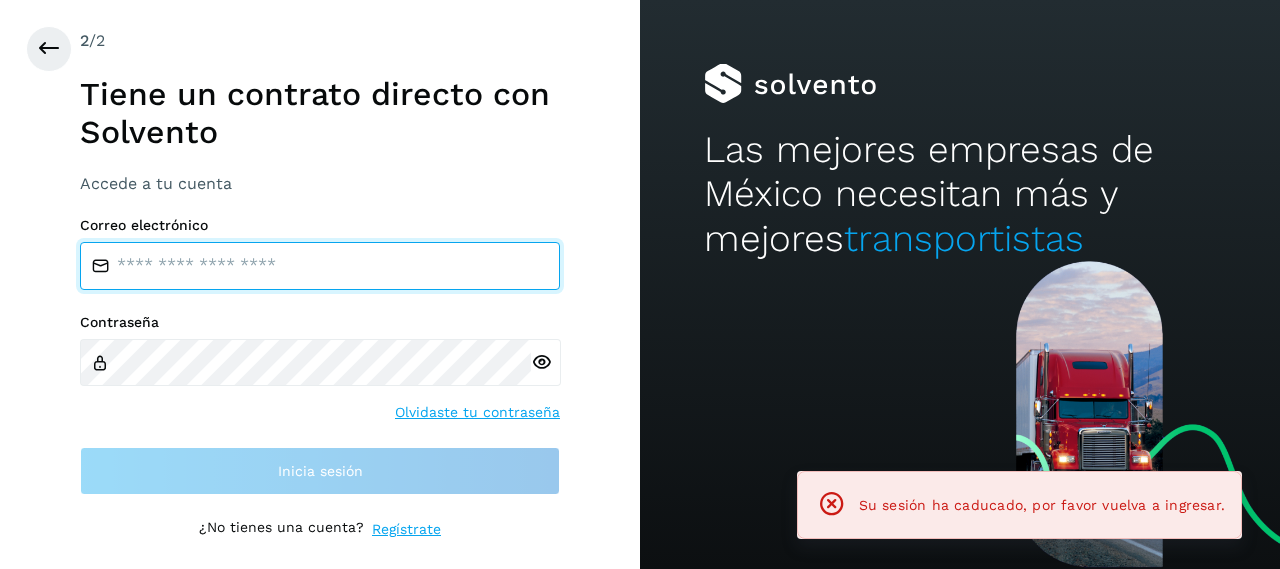 type on "**********" 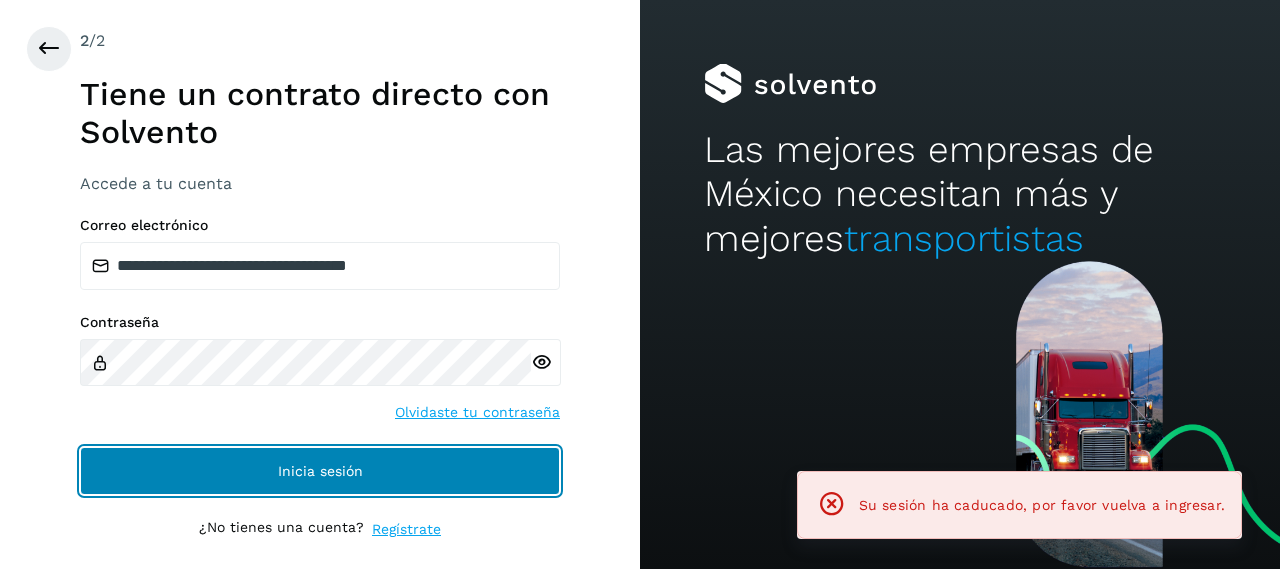 click on "Inicia sesión" at bounding box center (320, 471) 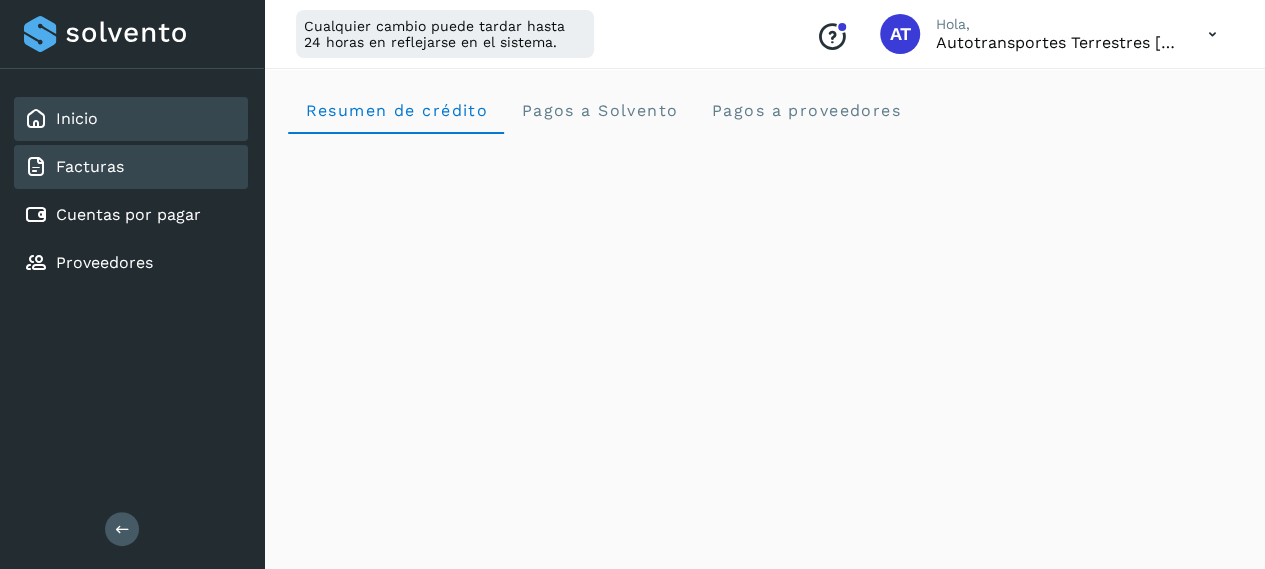 click on "Facturas" 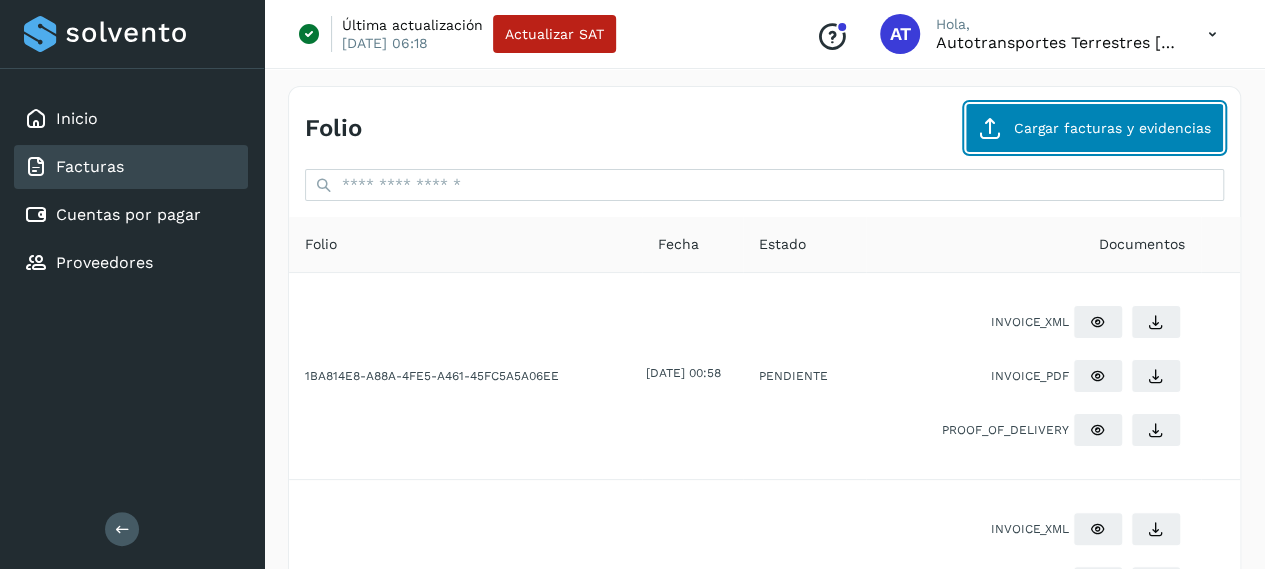 click on "Cargar facturas y evidencias" at bounding box center (1094, 128) 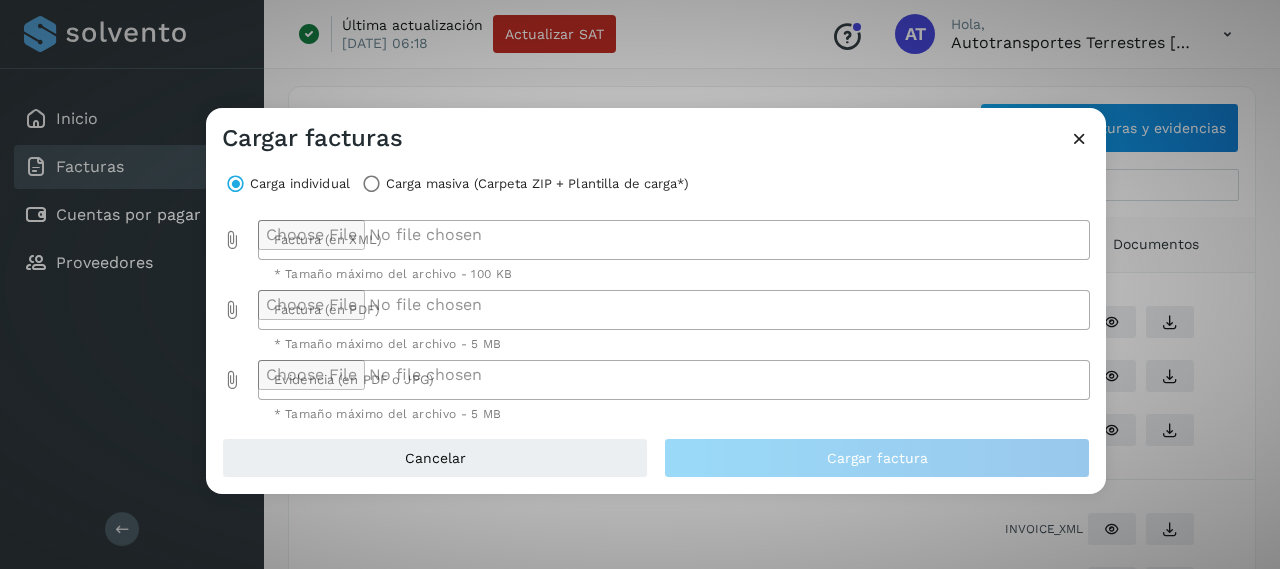 click at bounding box center [1079, 138] 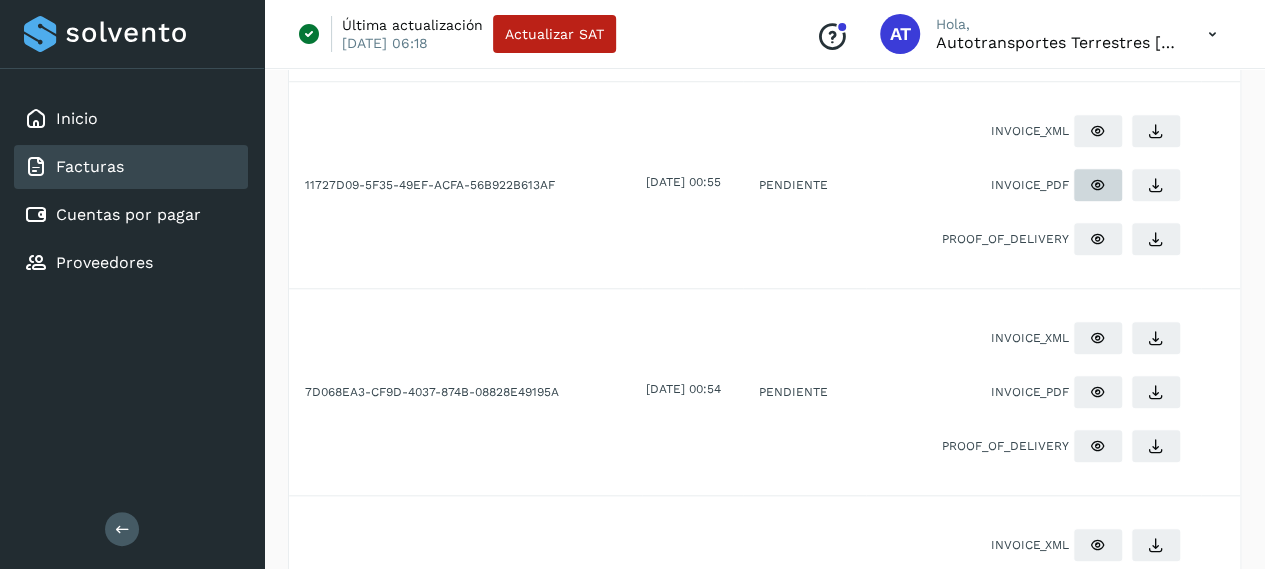 scroll, scrollTop: 900, scrollLeft: 0, axis: vertical 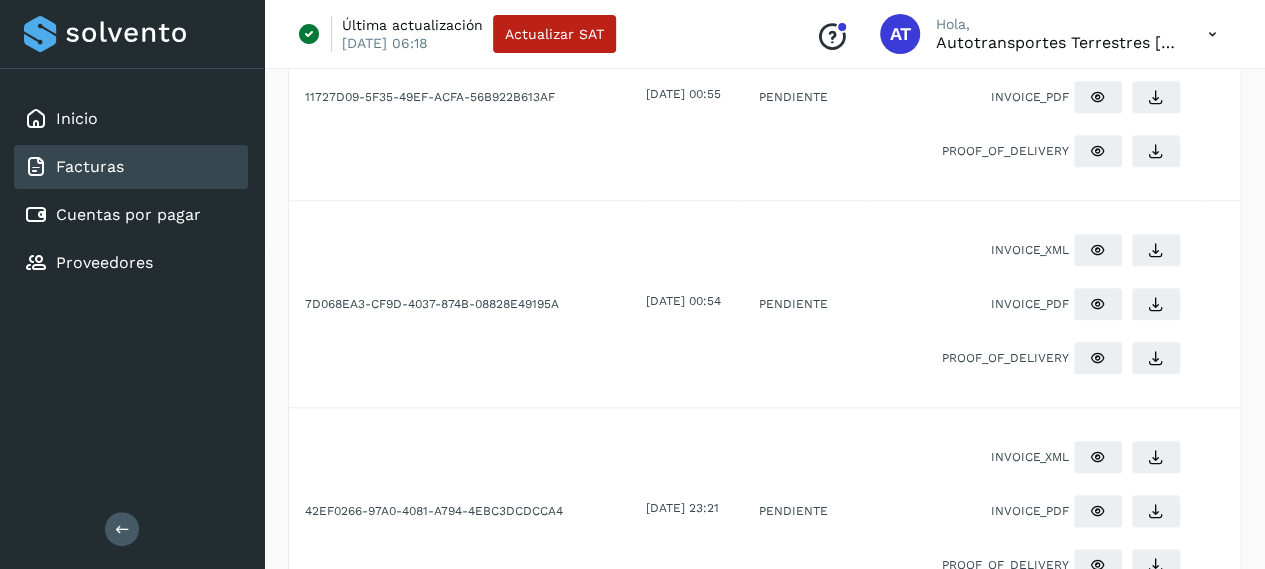 click on "PENDIENTE" 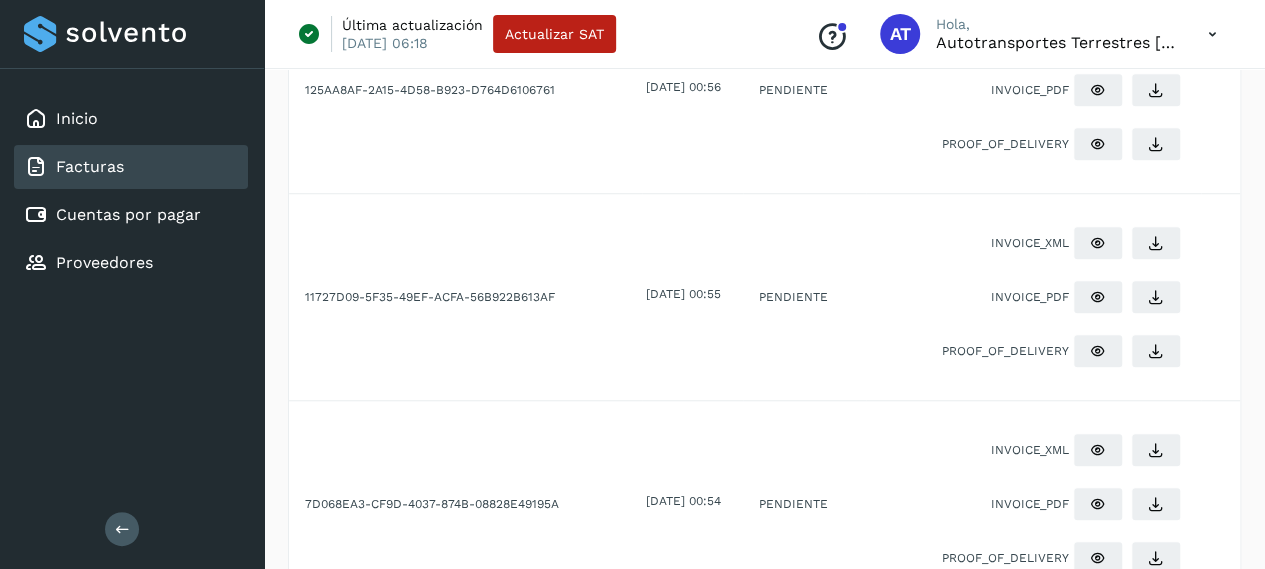 click on "PENDIENTE" 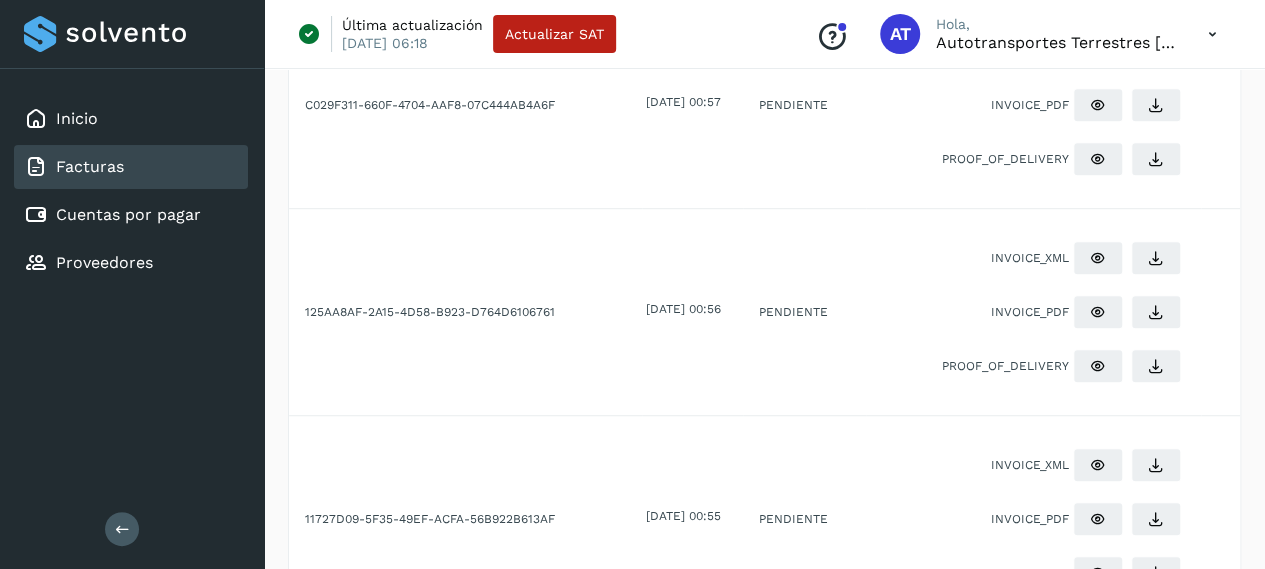 scroll, scrollTop: 400, scrollLeft: 0, axis: vertical 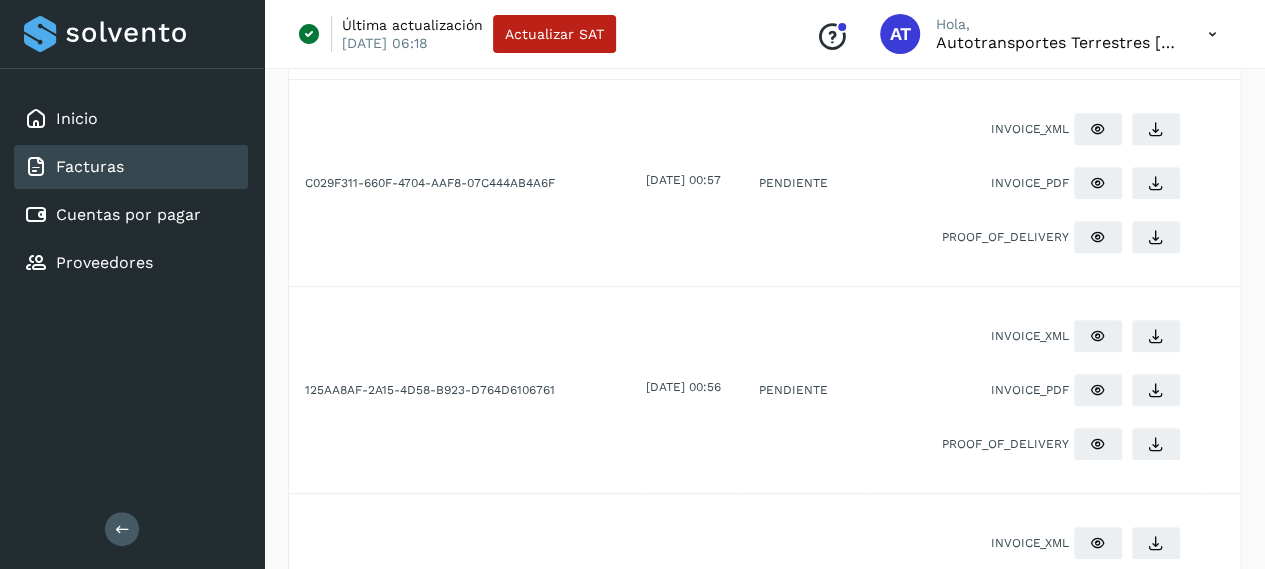 drag, startPoint x: 823, startPoint y: 335, endPoint x: 893, endPoint y: 217, distance: 137.20058 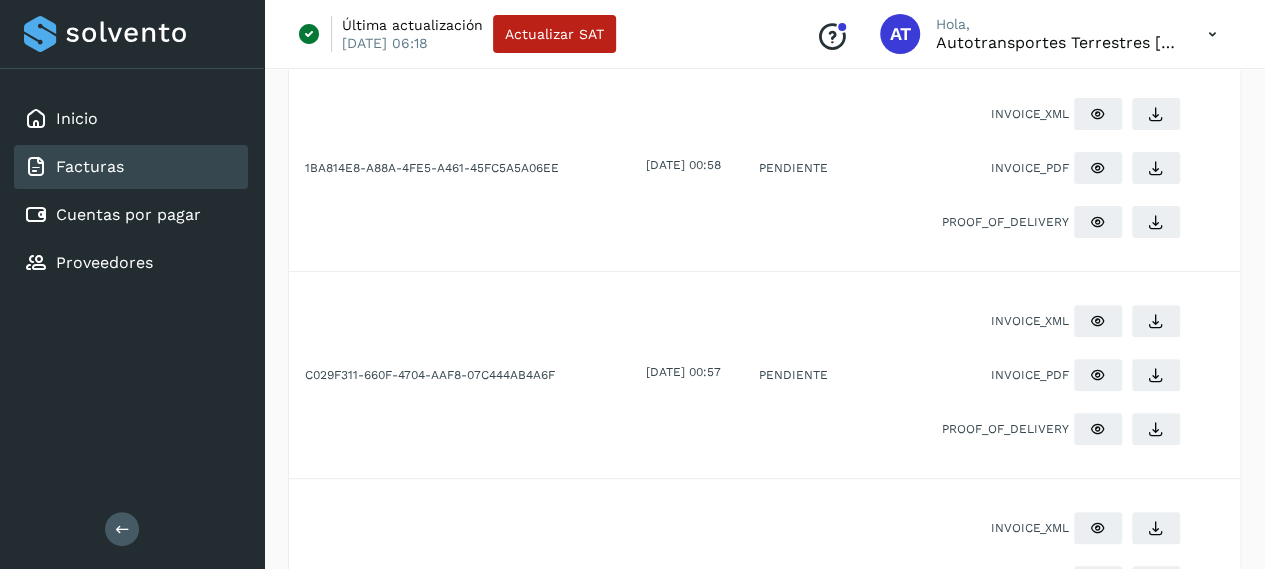 scroll, scrollTop: 200, scrollLeft: 0, axis: vertical 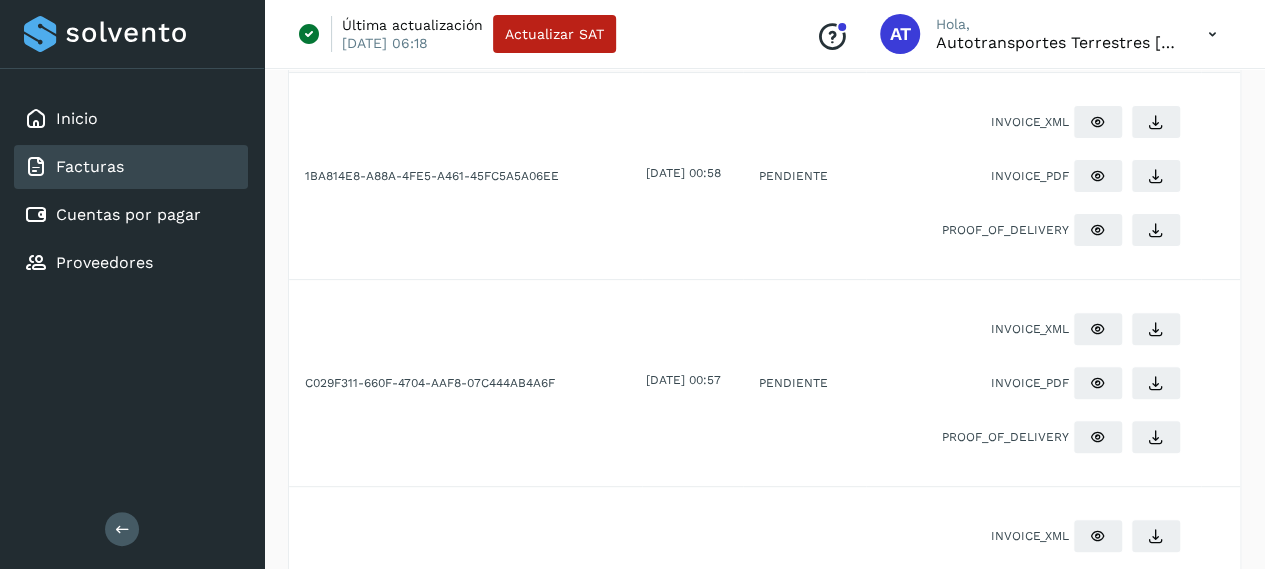 click on "INVOICE_XML INVOICE_PDF PROOF_OF_DELIVERY" 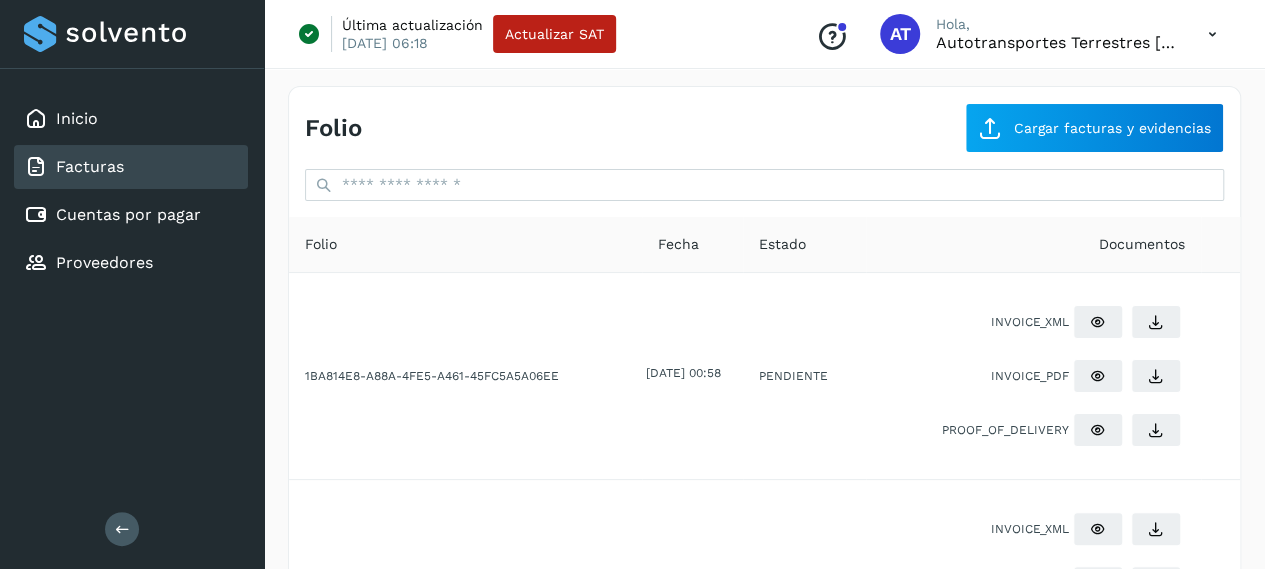 click on "Folio Cargar facturas y evidencias Folio Fecha Estado Documentos 1BA814E8-A88A-4FE5-A461-45FC5A5A06EE [DATE] 00:58 PENDIENTE INVOICE_XML INVOICE_PDF PROOF_OF_DELIVERY C029F311-660F-4704-AAF8-07C444AB4A6F [DATE] 00:57 PENDIENTE INVOICE_XML INVOICE_PDF PROOF_OF_DELIVERY 125AA8AF-2A15-4D58-B923-D764D6106761 [DATE] 00:56 PENDIENTE INVOICE_XML INVOICE_PDF PROOF_OF_DELIVERY 11727D09-5F35-49EF-ACFA-56B922B613AF [DATE] 00:55 PENDIENTE INVOICE_XML INVOICE_PDF PROOF_OF_DELIVERY 7D068EA3-CF9D-4037-874B-08828E49195A [DATE] 00:54 PENDIENTE INVOICE_XML INVOICE_PDF PROOF_OF_DELIVERY 42EF0266-97A0-4081-A794-4EBC3DCDCCA4 [DATE] 23:21 PENDIENTE INVOICE_XML INVOICE_PDF PROOF_OF_DELIVERY B93F1743-DE9D-47A1-8A78-F7DADCF1B10A [DATE] 23:20 PENDIENTE INVOICE_XML INVOICE_PDF PROOF_OF_DELIVERY 3E79A49E-7B26-459C-AD16-E0F285AD1F2C [DATE] 23:18 PENDIENTE INVOICE_XML INVOICE_PDF PROOF_OF_DELIVERY 9E42A881-BE08-45D7-B32F-C370D73886DC [DATE] 23:17 PENDIENTE INVOICE_XML INVOICE_PDF PENDIENTE **" at bounding box center (764, 1249) 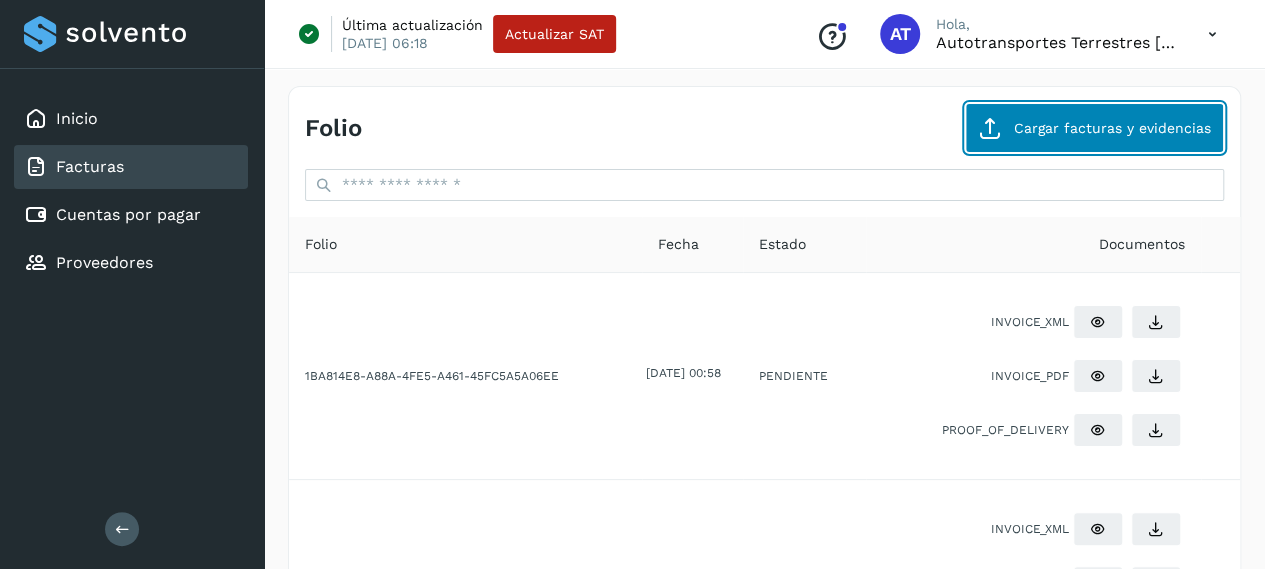 click on "Cargar facturas y evidencias" at bounding box center [1094, 128] 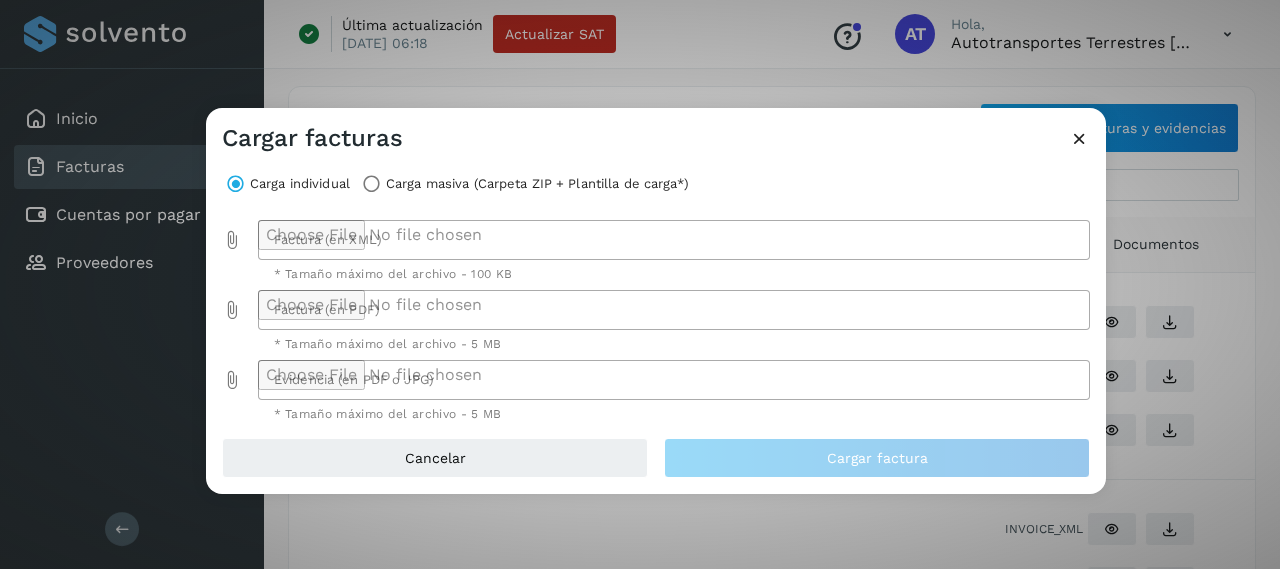 click 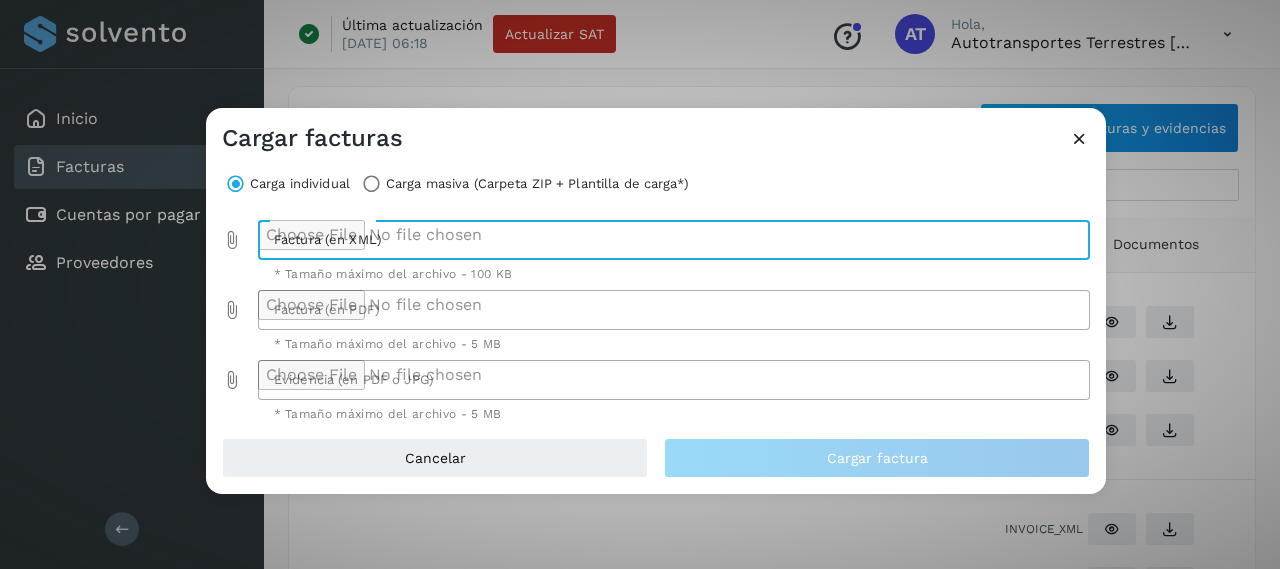 type on "**********" 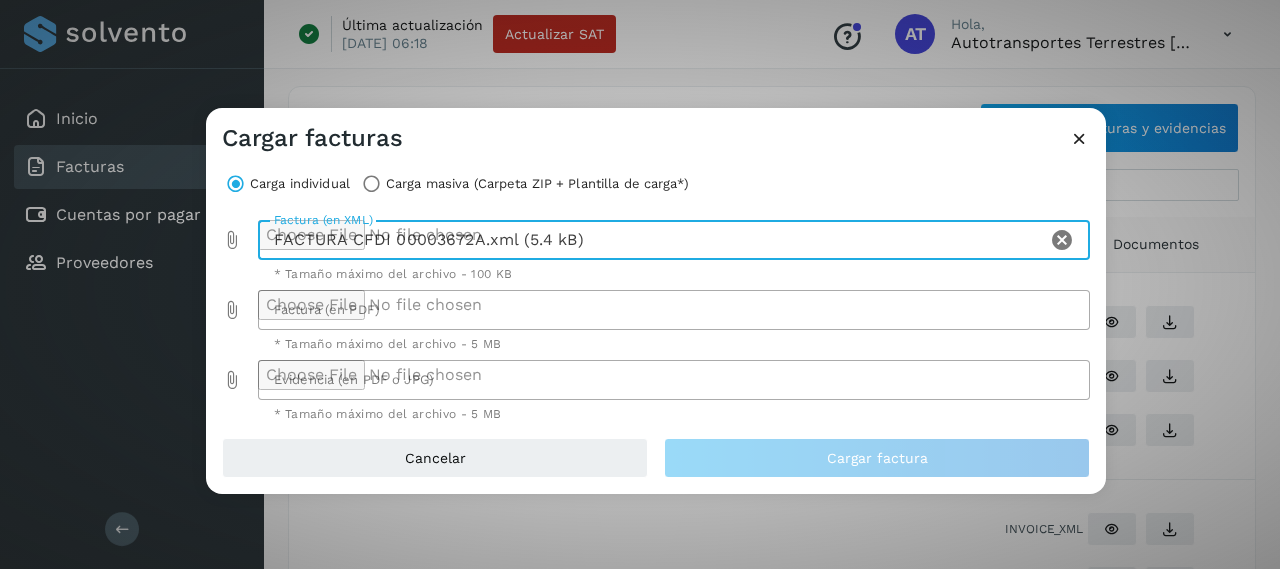 click on "* Tamaño máximo del archivo - 5 MB" at bounding box center [674, 344] 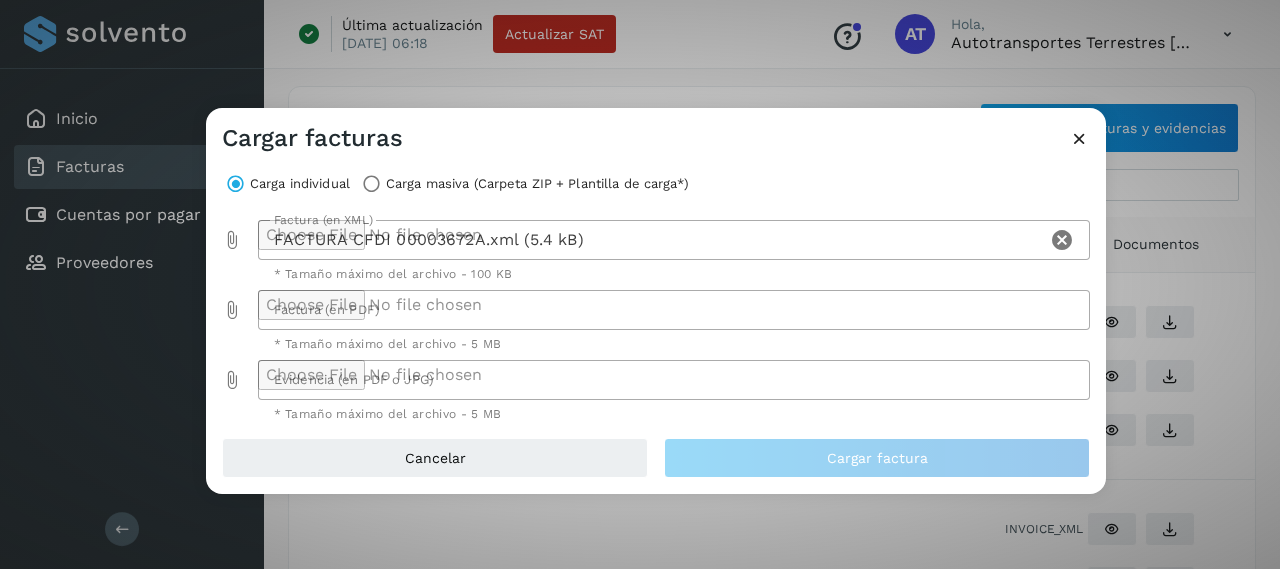 click 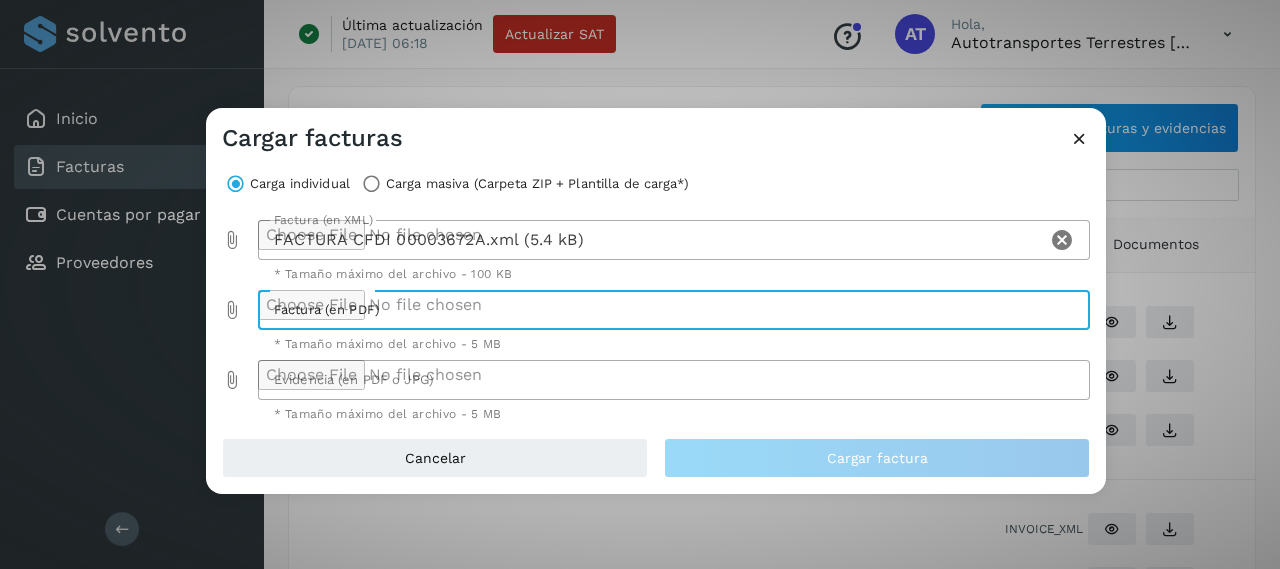 type on "**********" 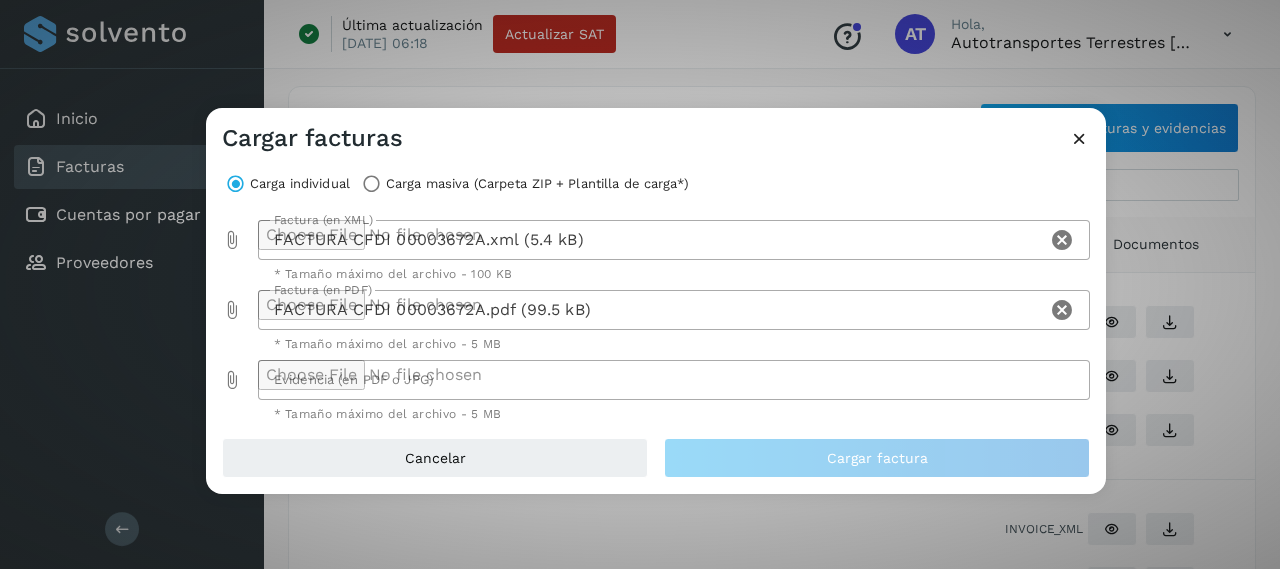 click 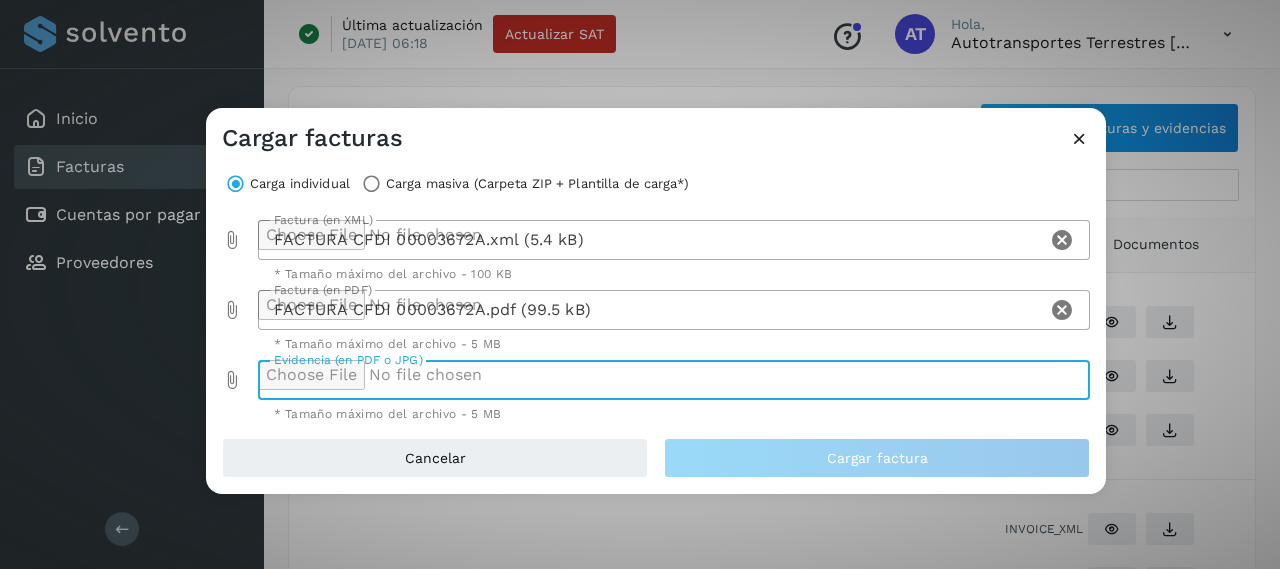 type on "**********" 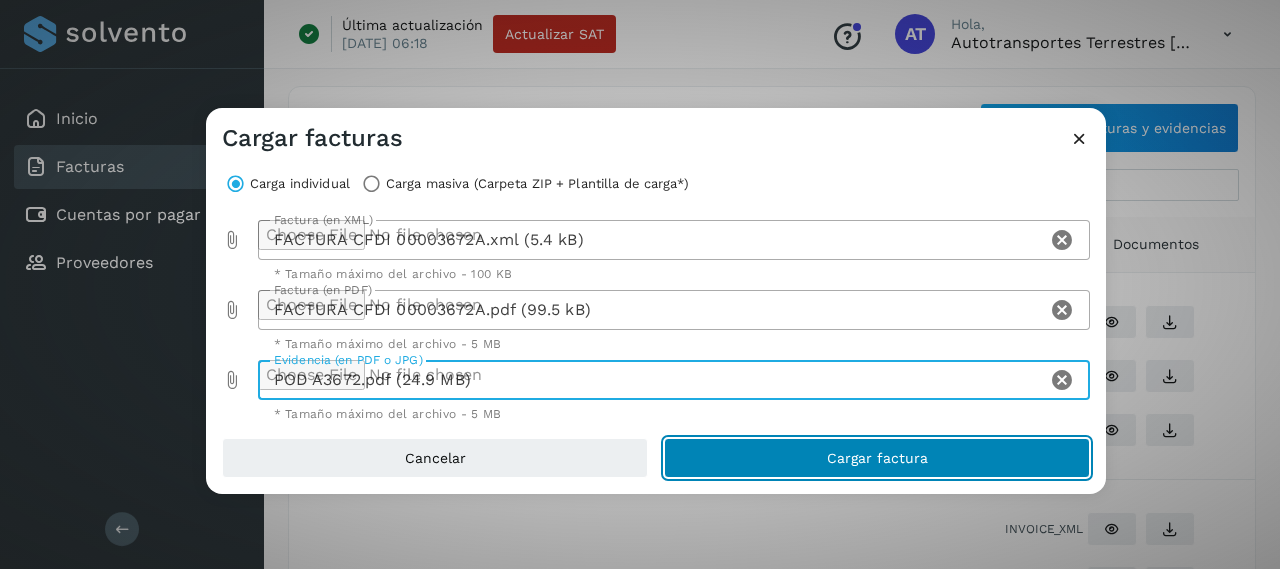 click on "Cargar factura" 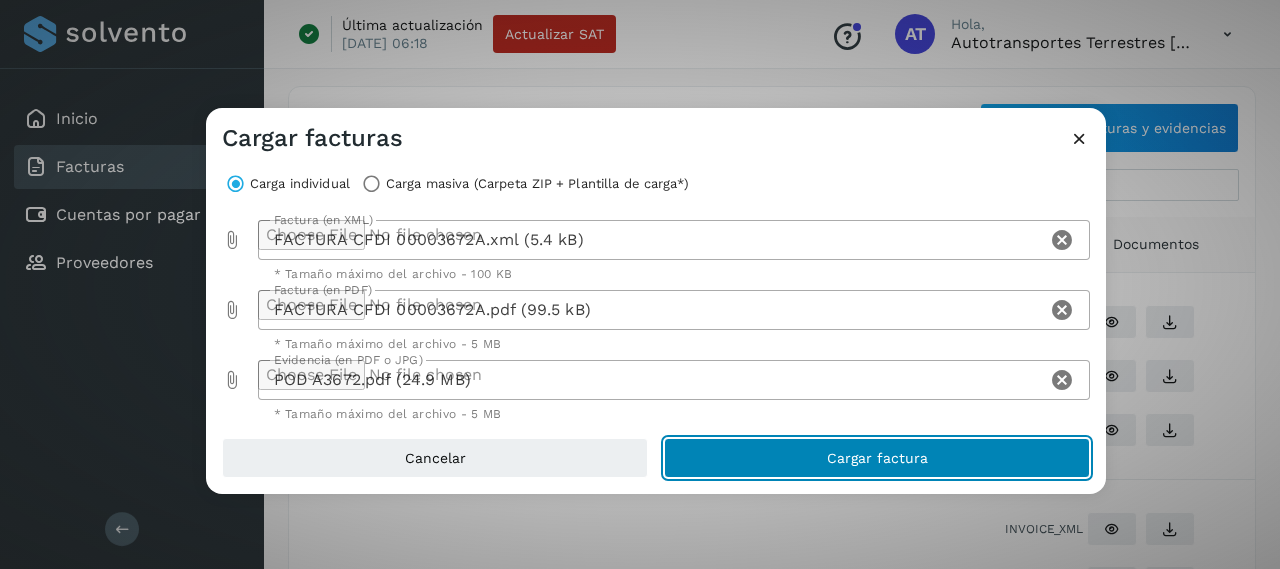 click on "Cargar factura" 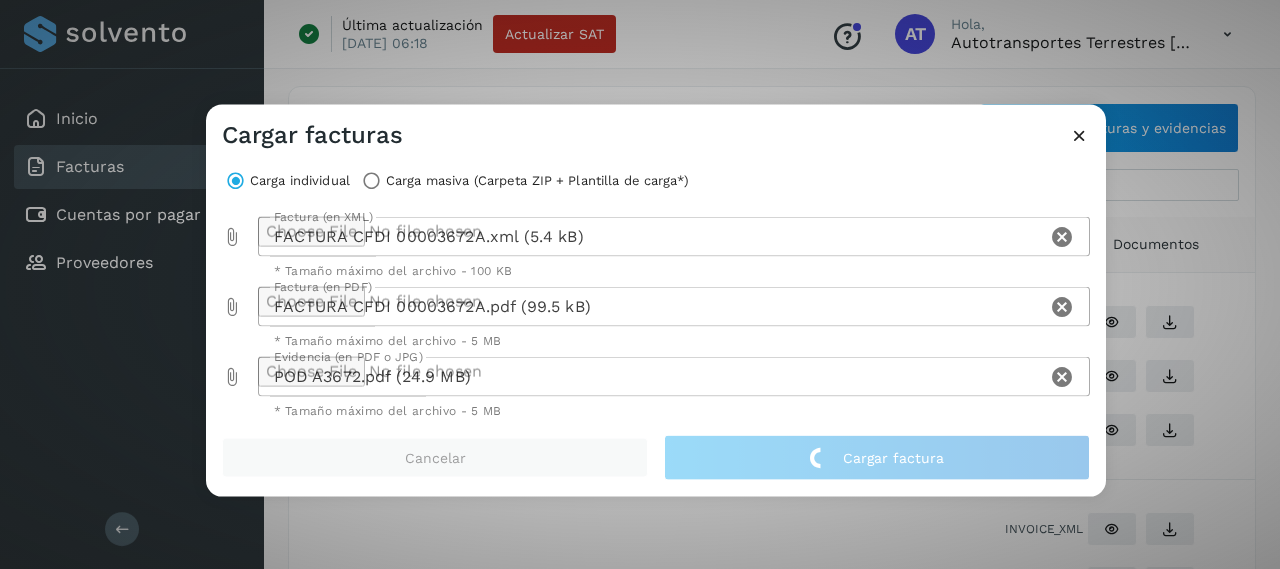 click at bounding box center [1079, 134] 